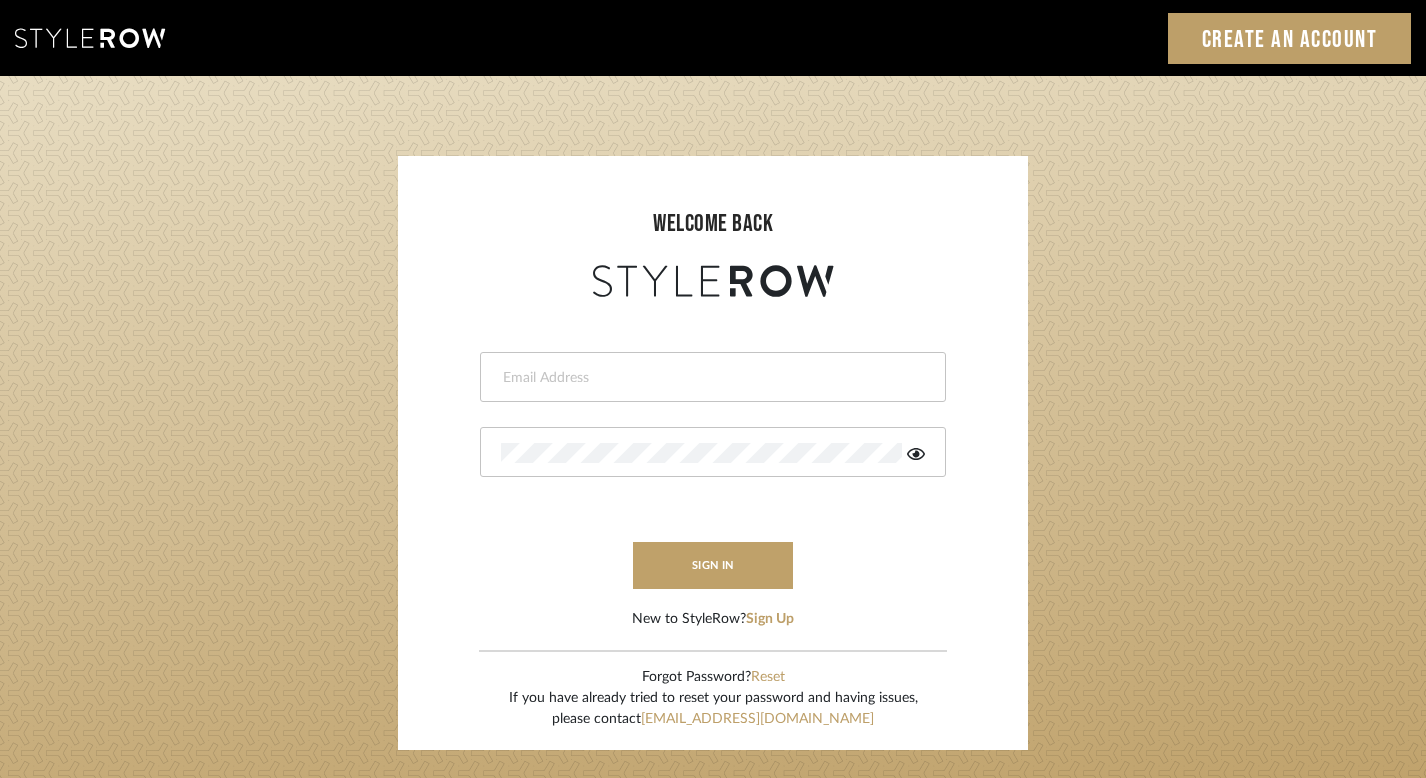 scroll, scrollTop: 0, scrollLeft: 0, axis: both 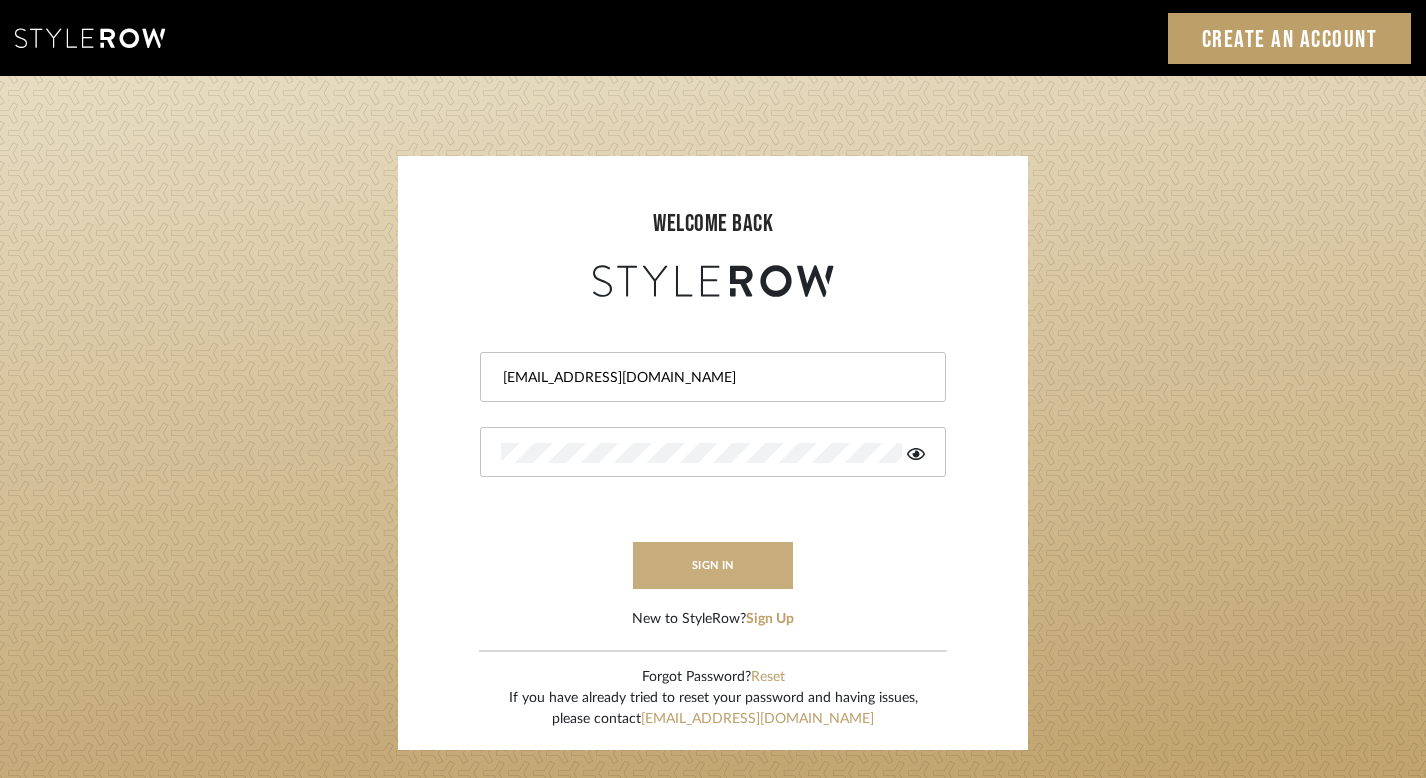 click on "sign in" at bounding box center [713, 565] 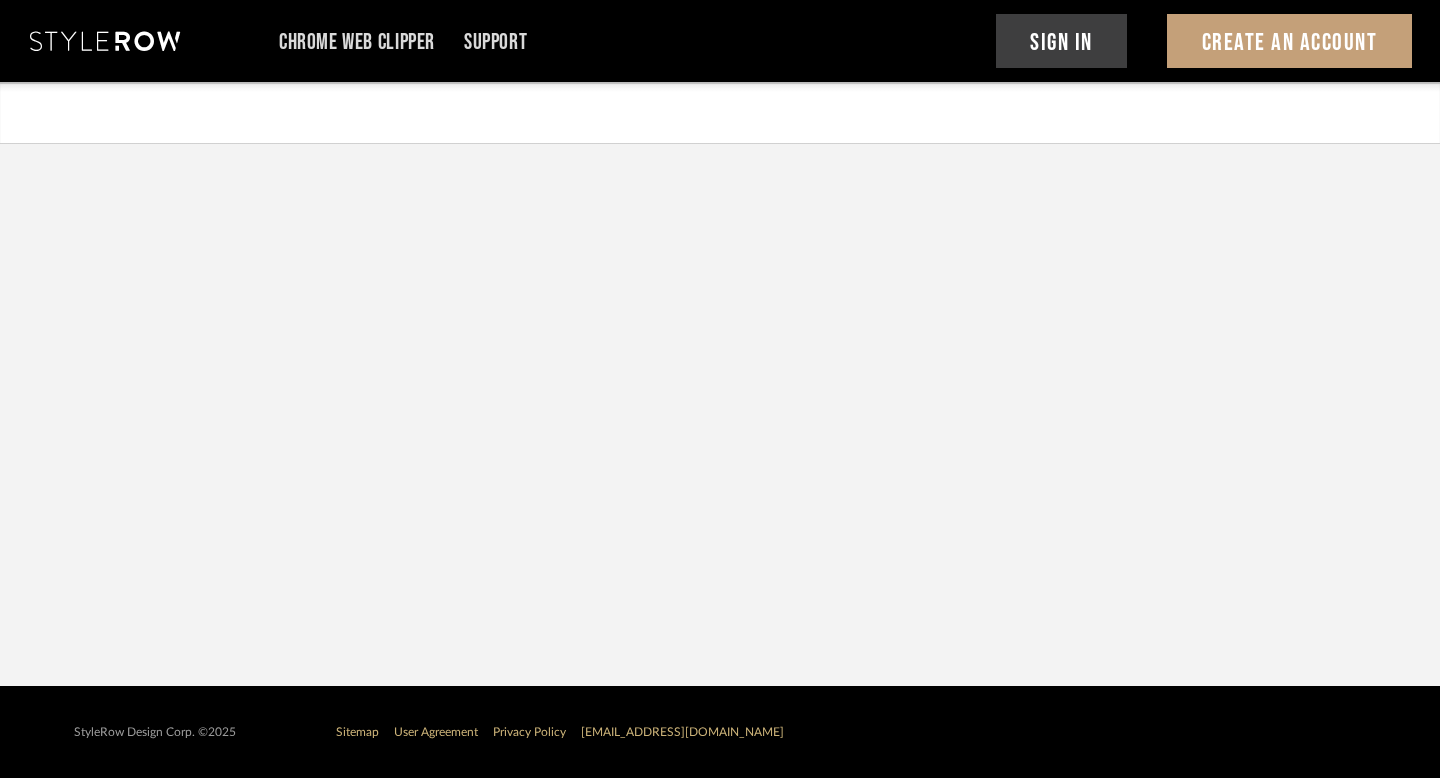 scroll, scrollTop: 0, scrollLeft: 0, axis: both 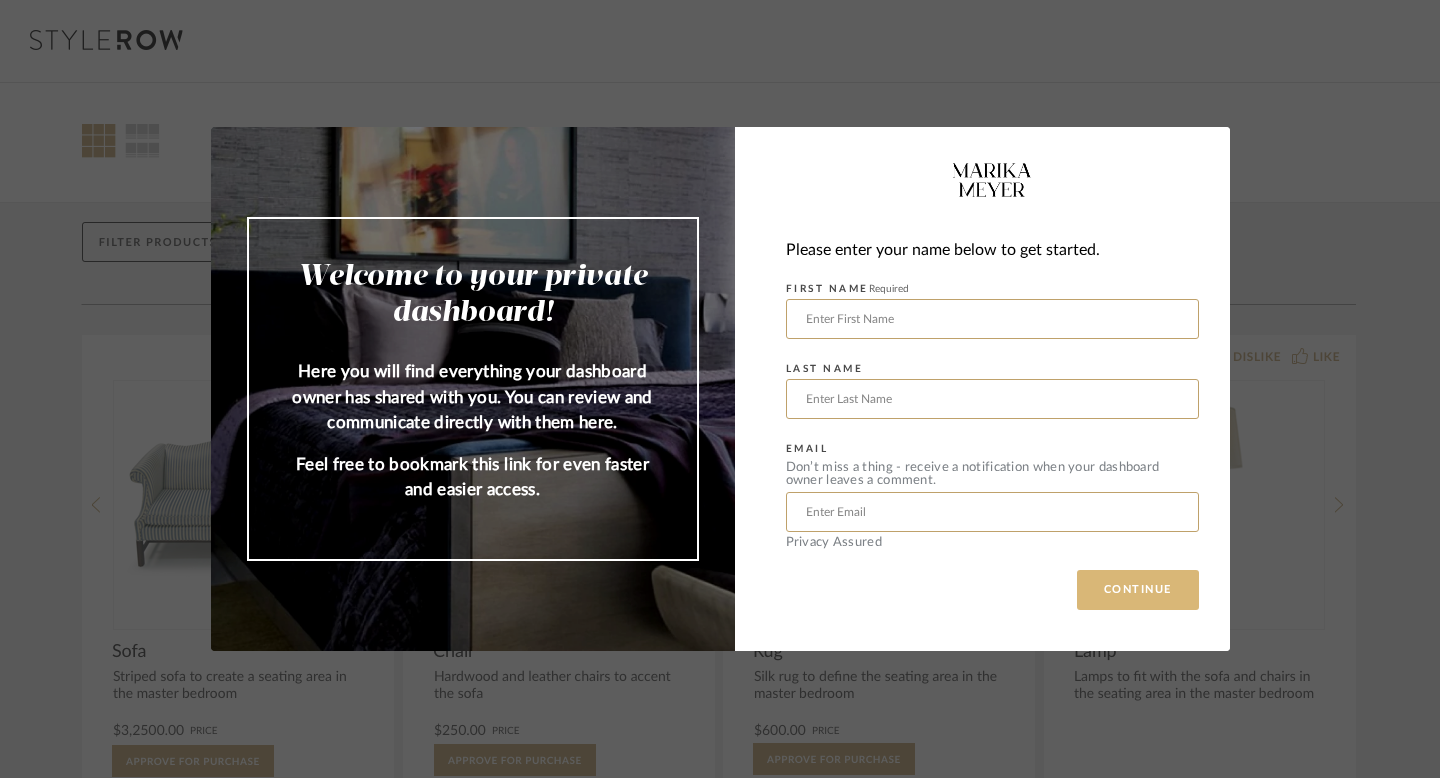 click on "CONTINUE" at bounding box center (1138, 590) 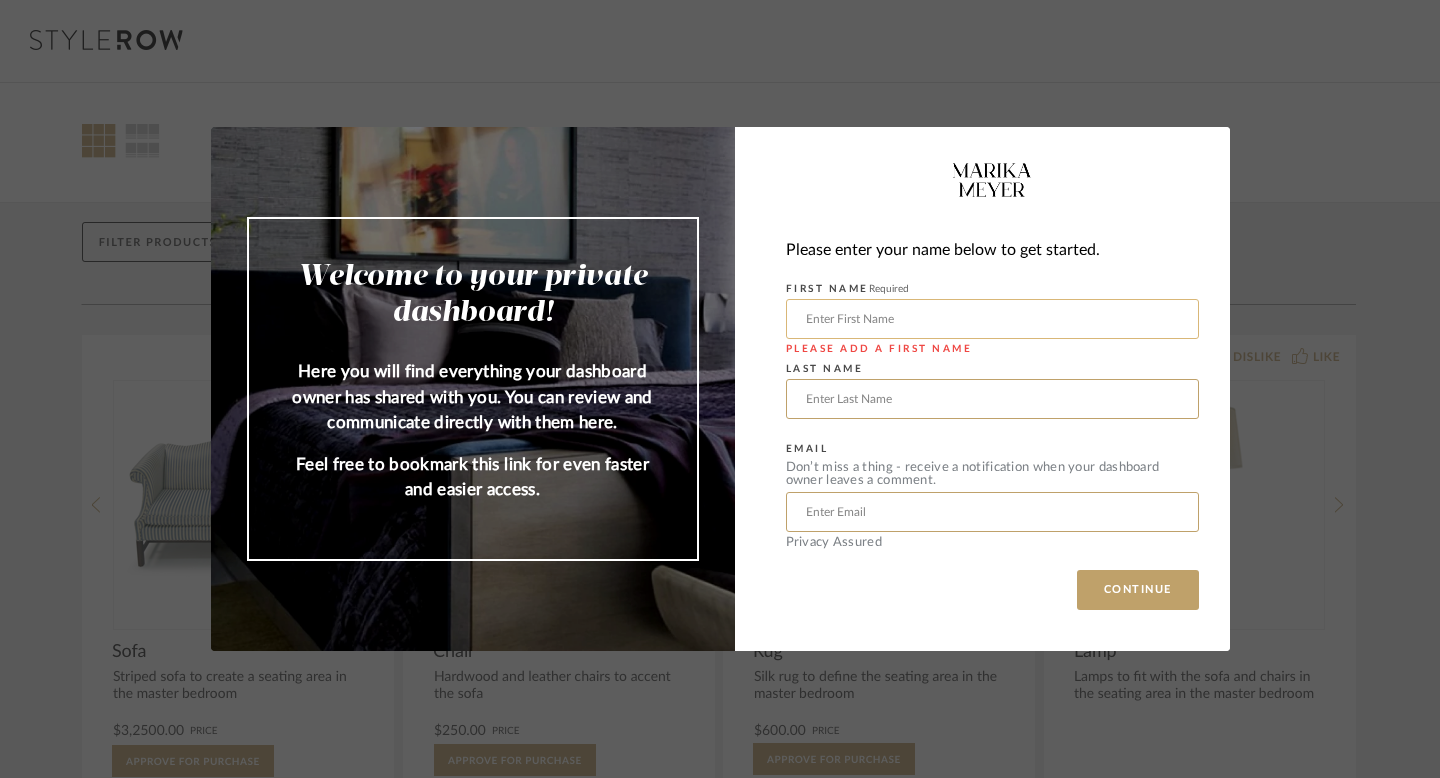 click at bounding box center [992, 319] 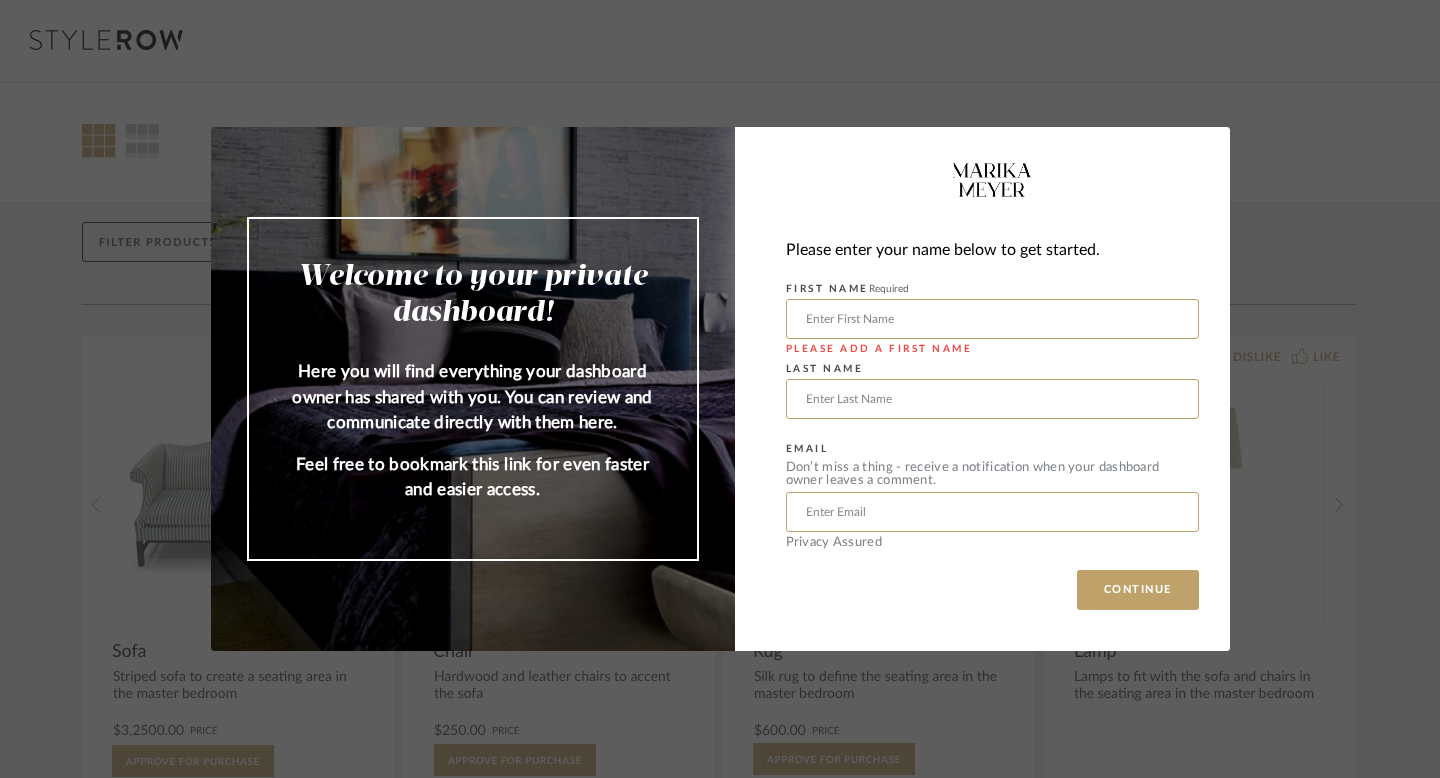 type on "jennifer" 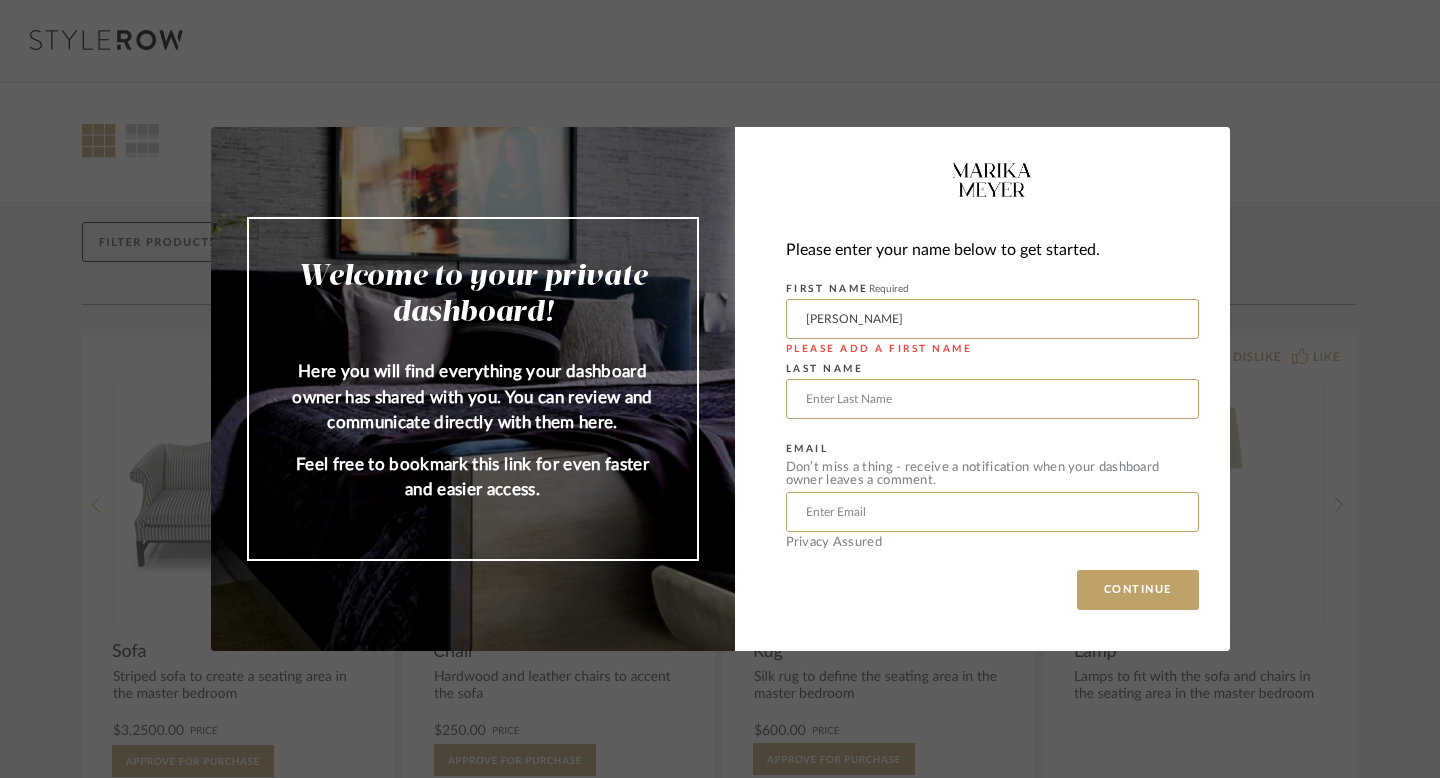 type on "fritz" 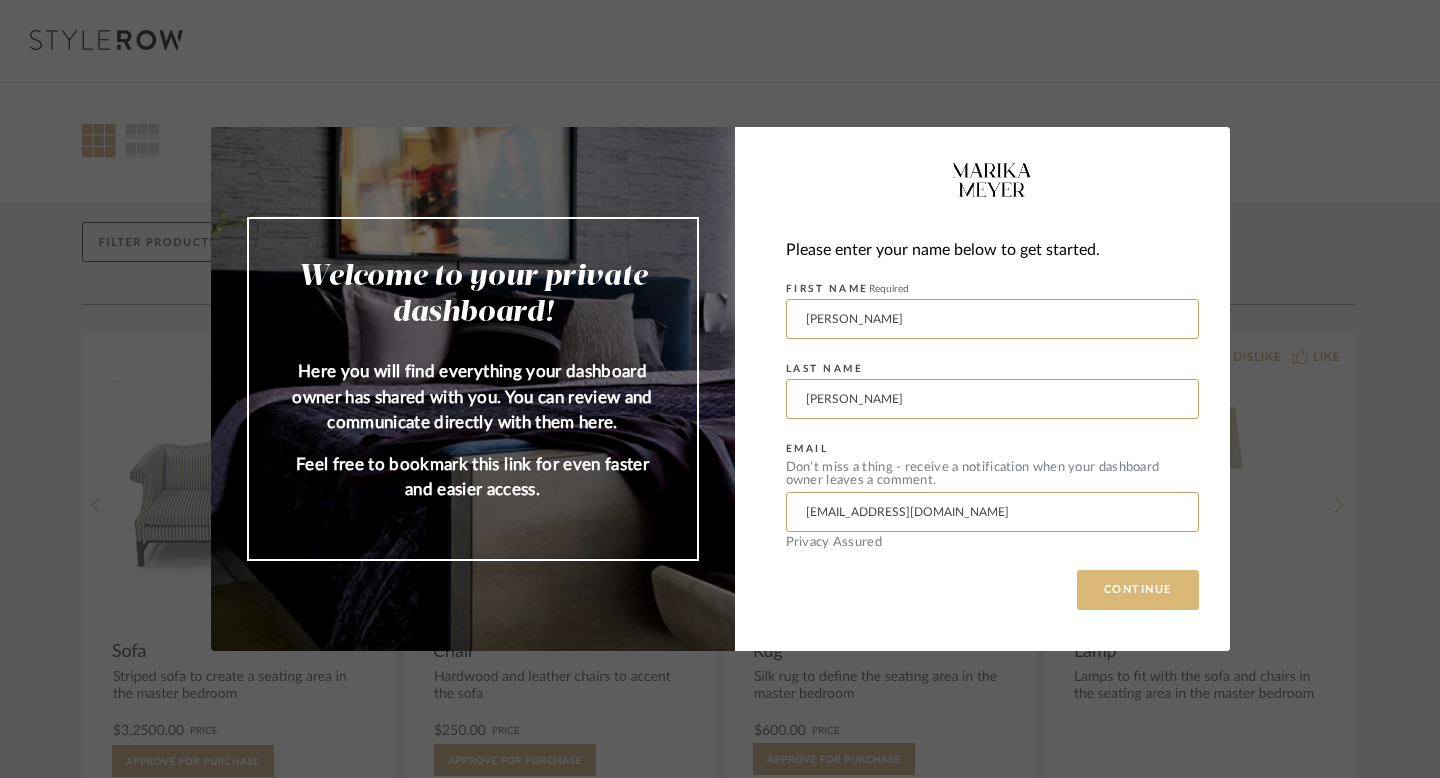 click on "CONTINUE" at bounding box center (1138, 590) 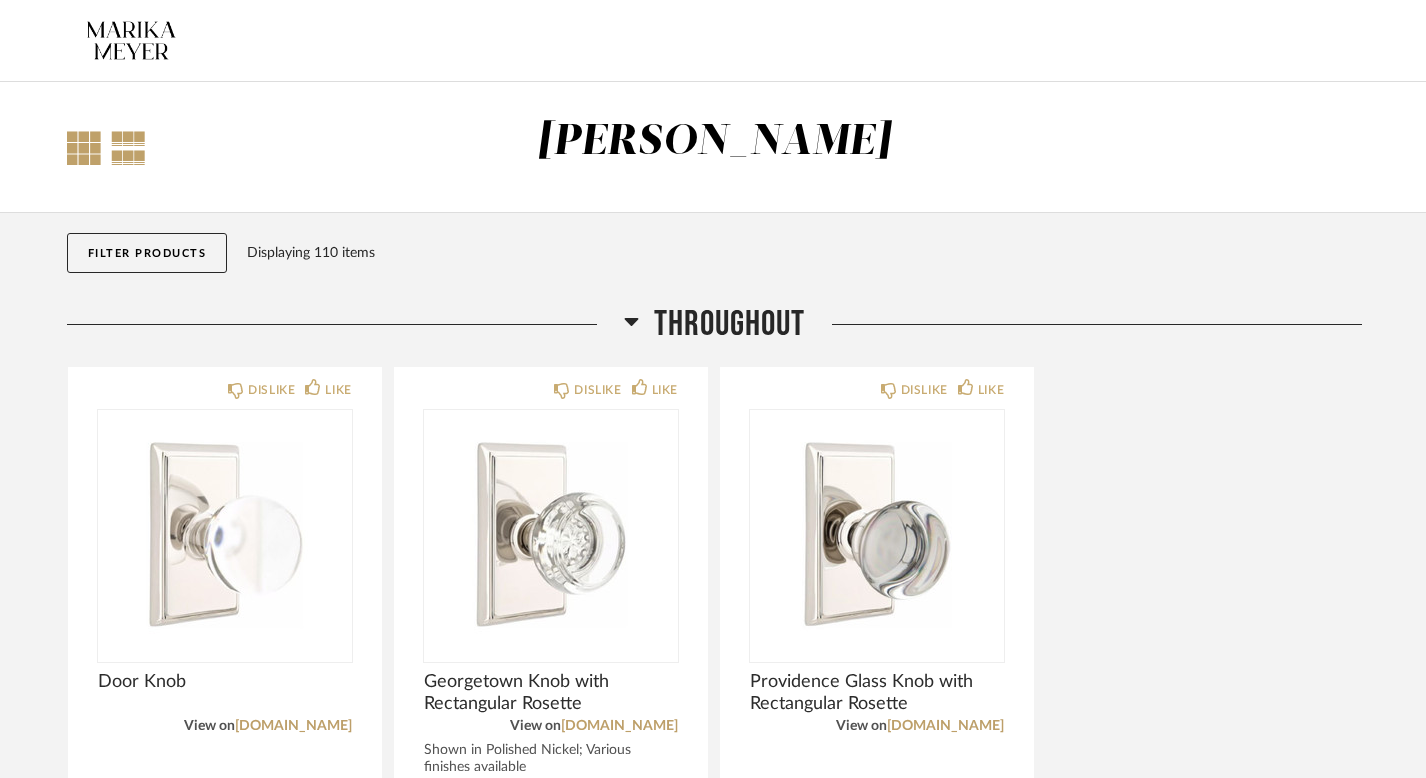 click 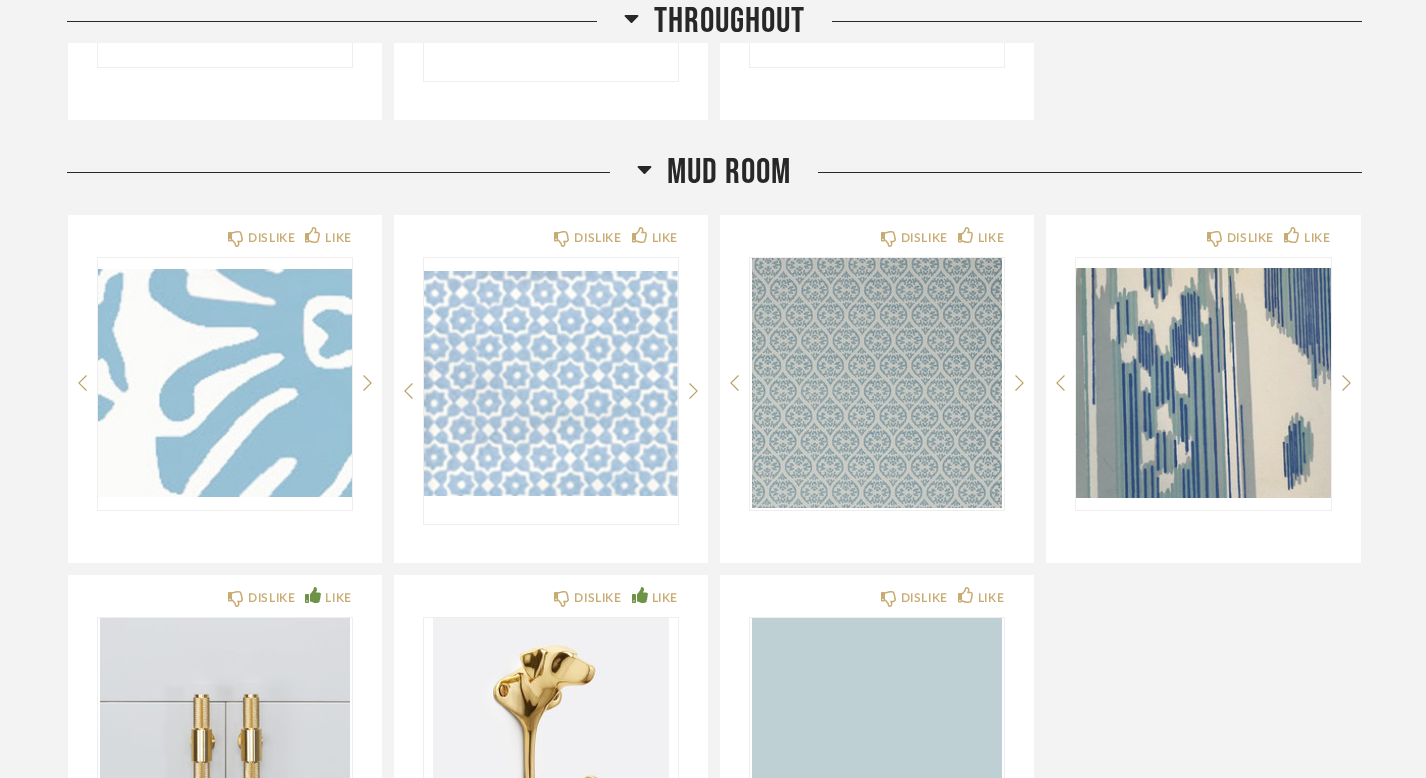 scroll, scrollTop: 594, scrollLeft: 0, axis: vertical 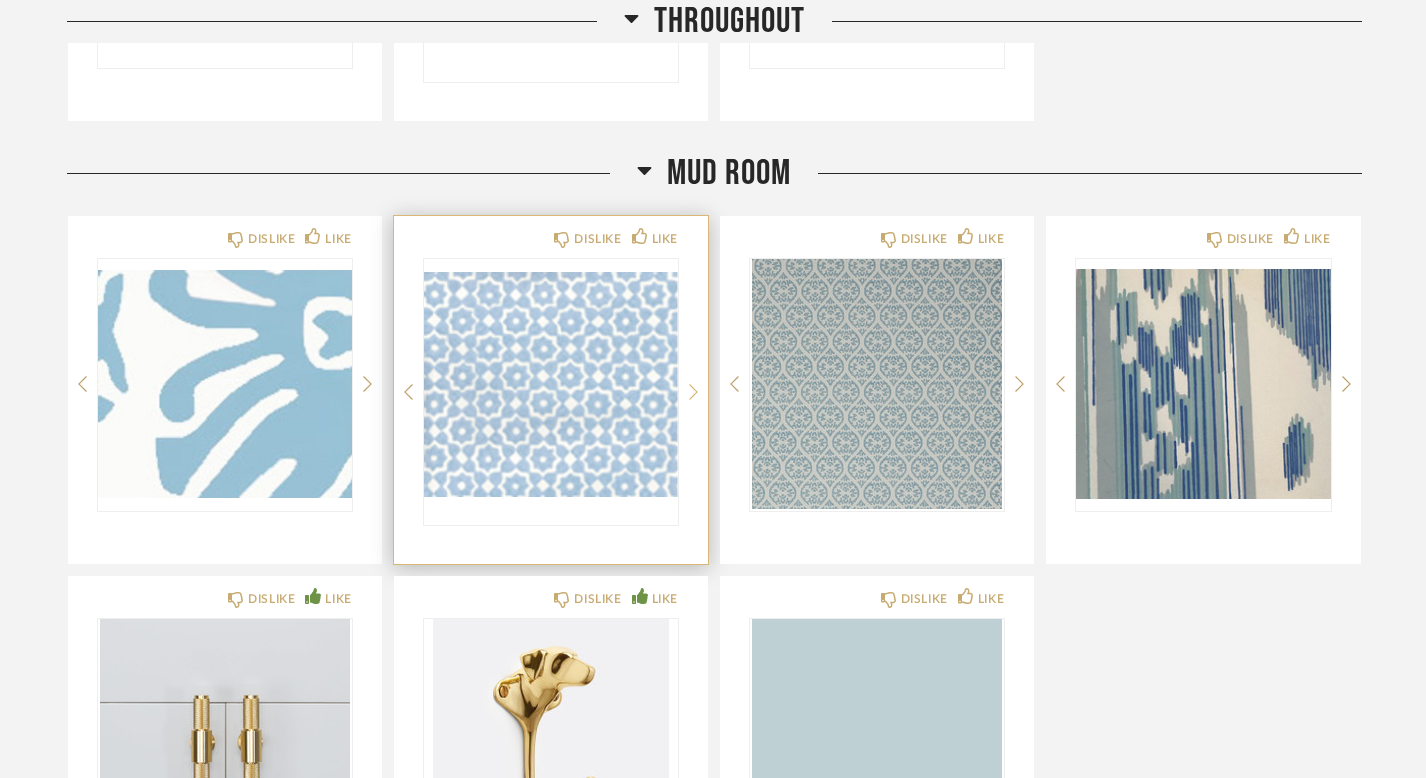 click 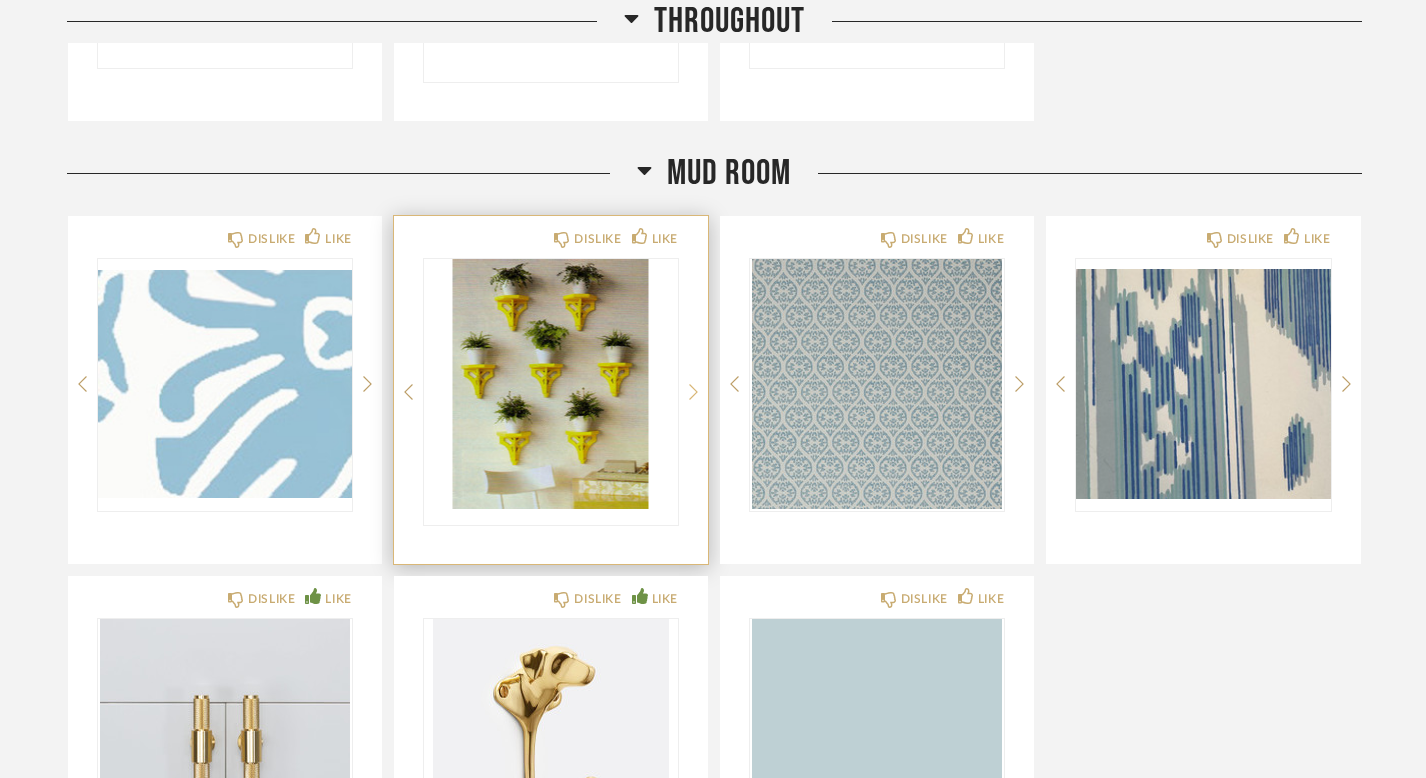 click 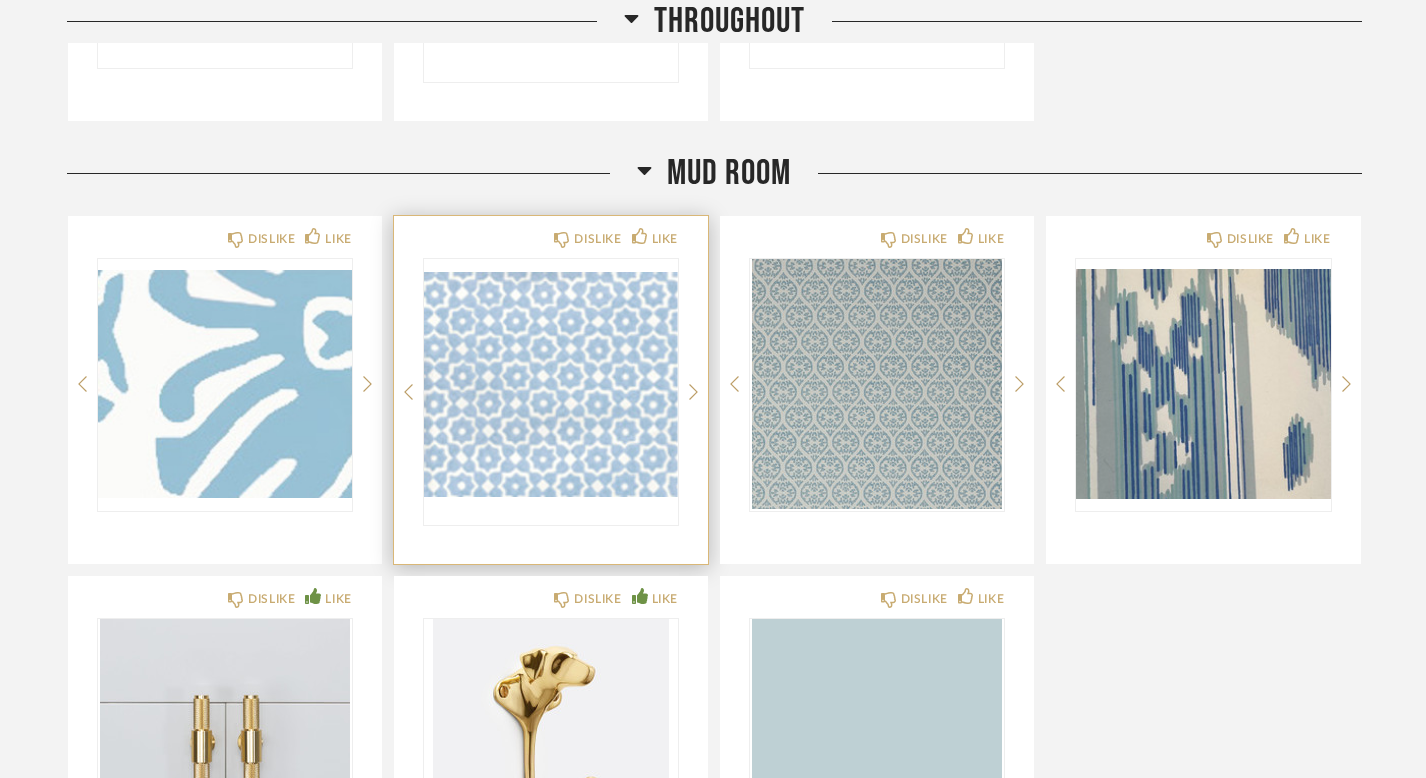 click at bounding box center (551, 384) 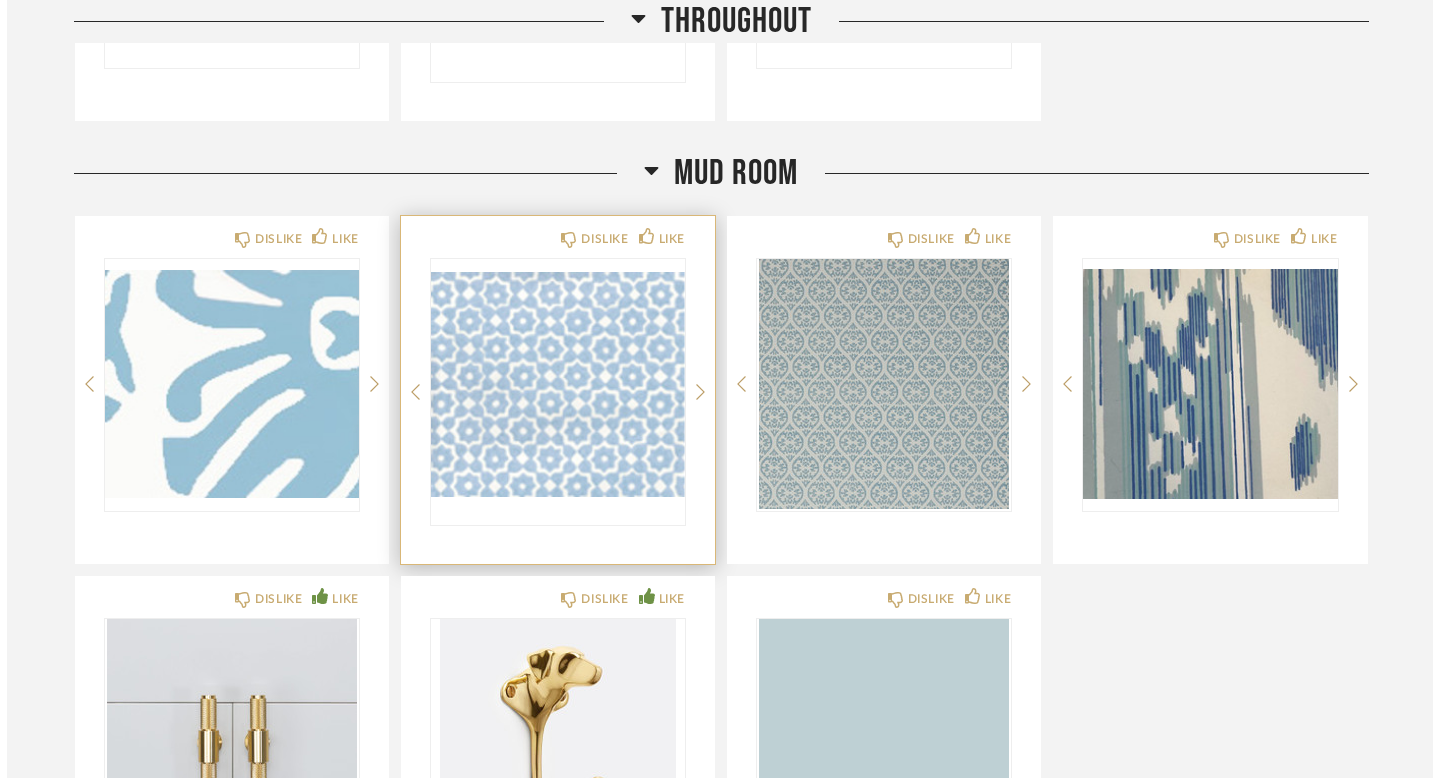 scroll, scrollTop: 0, scrollLeft: 0, axis: both 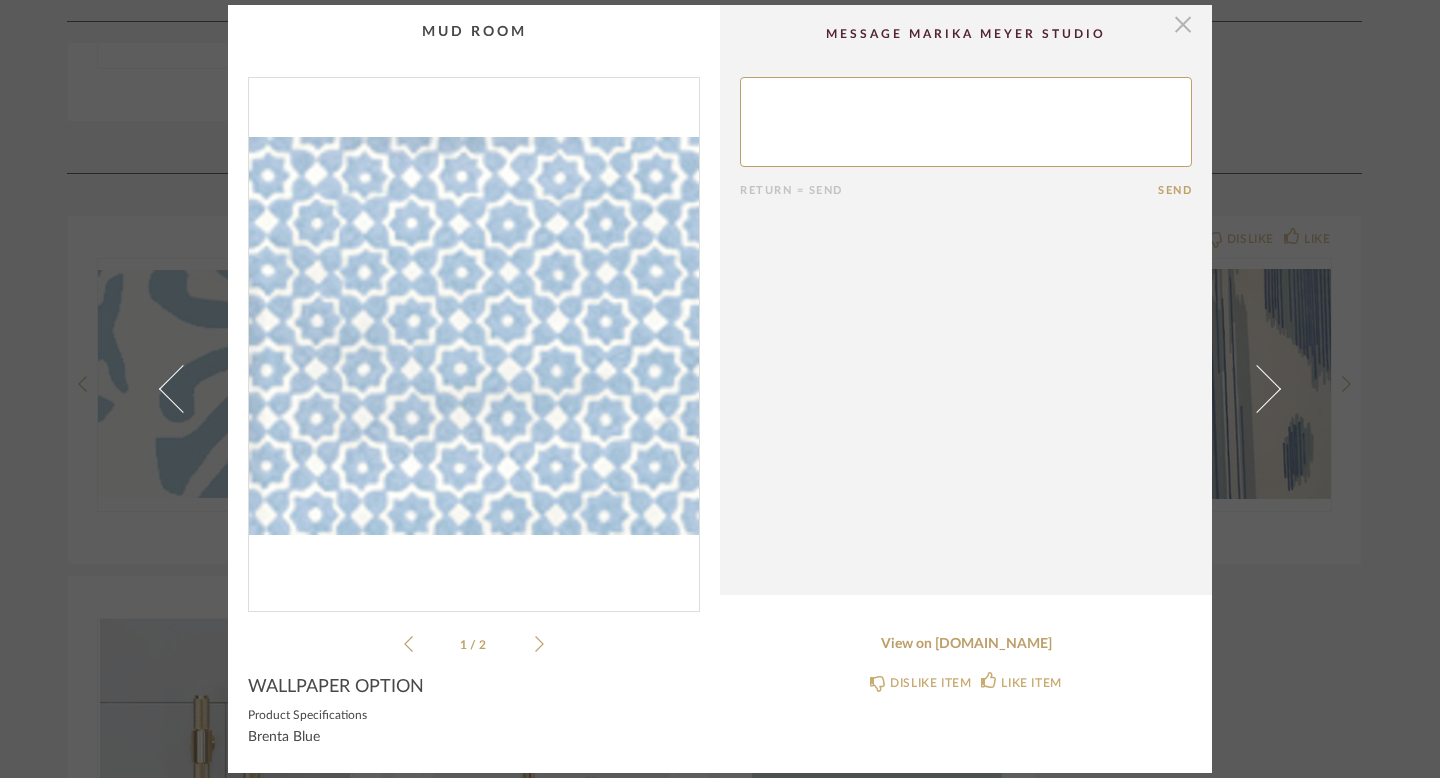click at bounding box center (1183, 25) 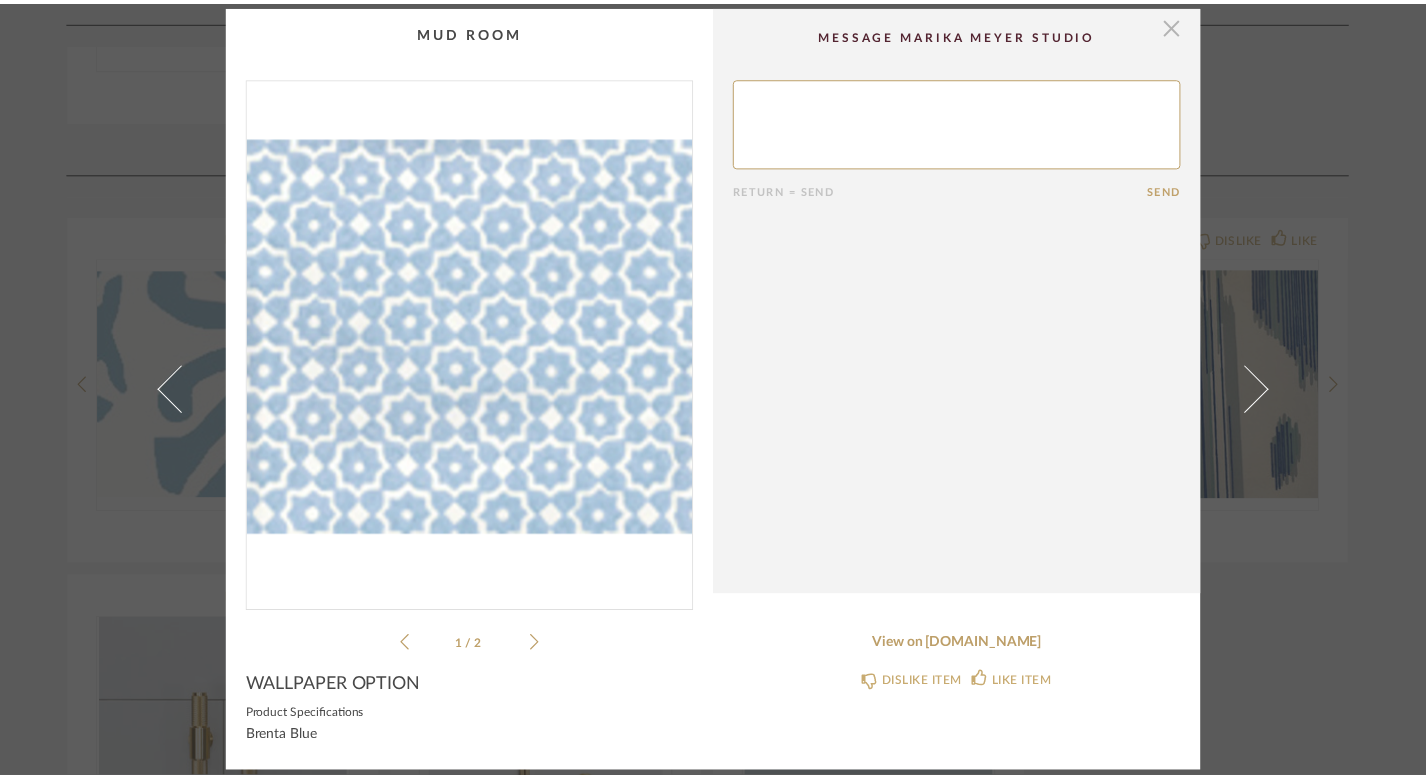 scroll, scrollTop: 594, scrollLeft: 0, axis: vertical 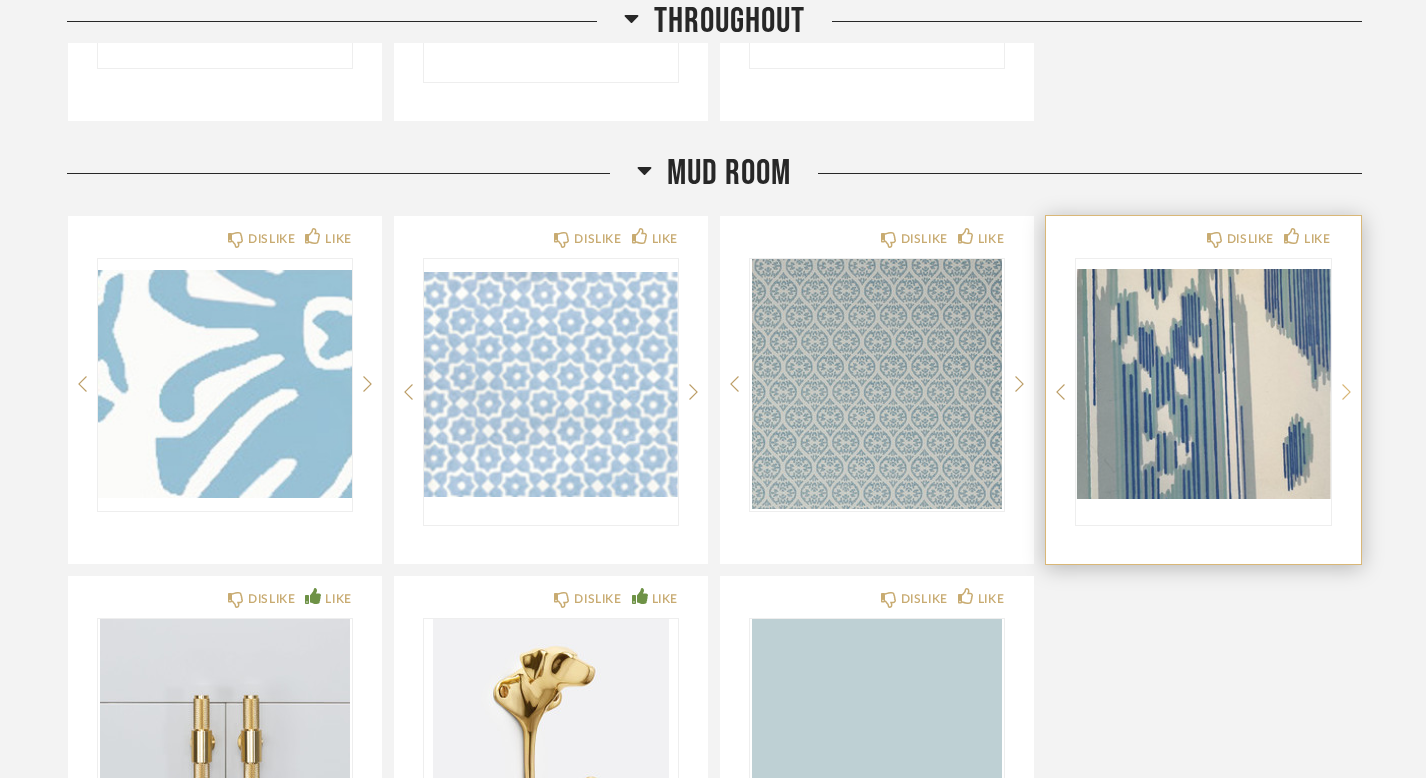 click 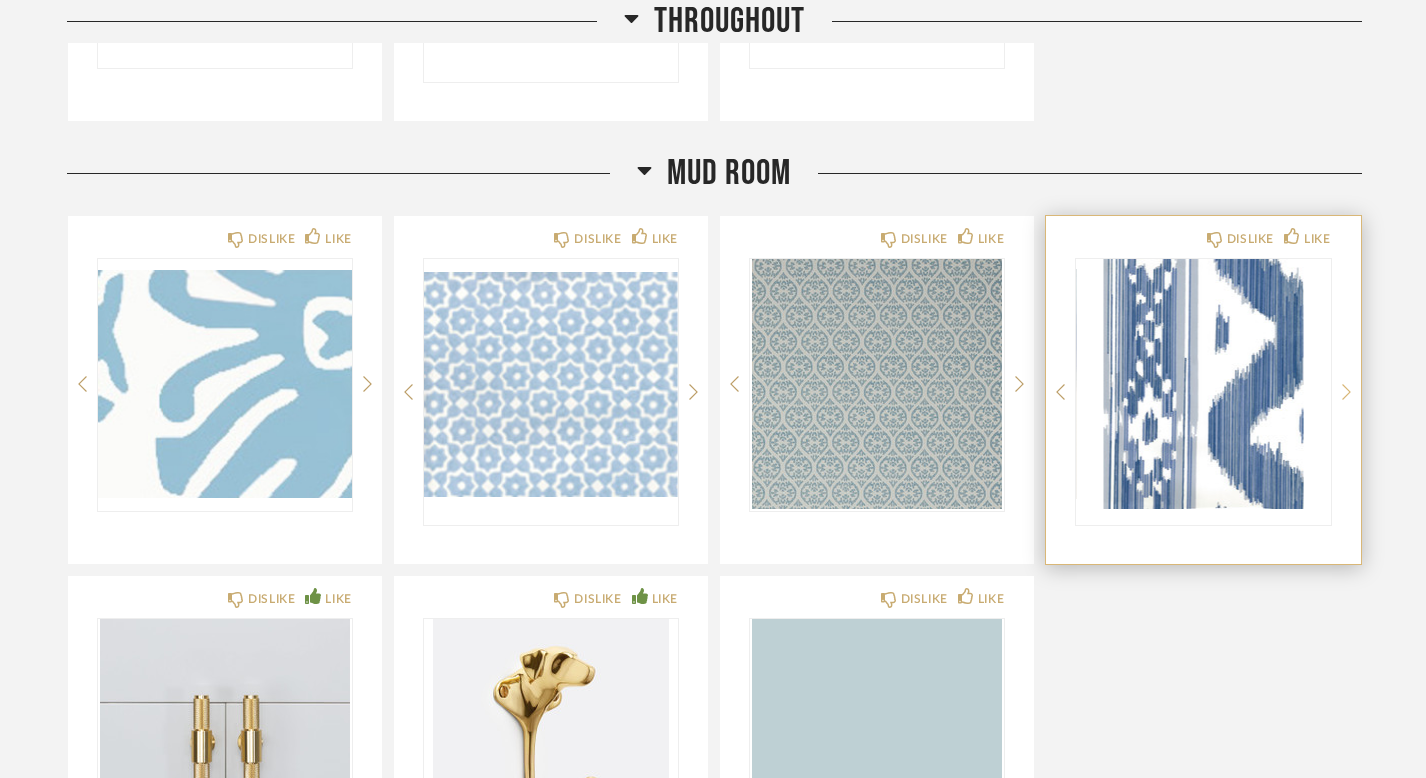 click 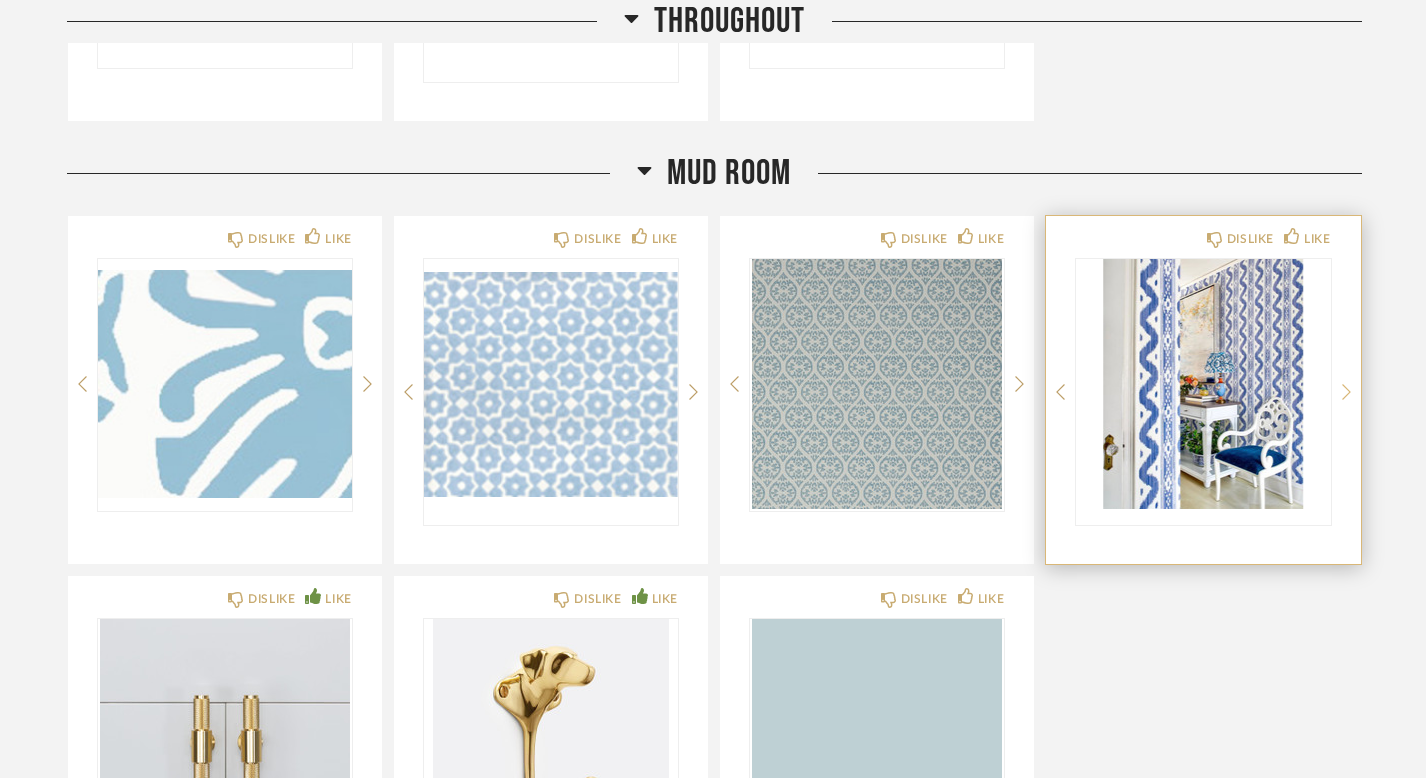click 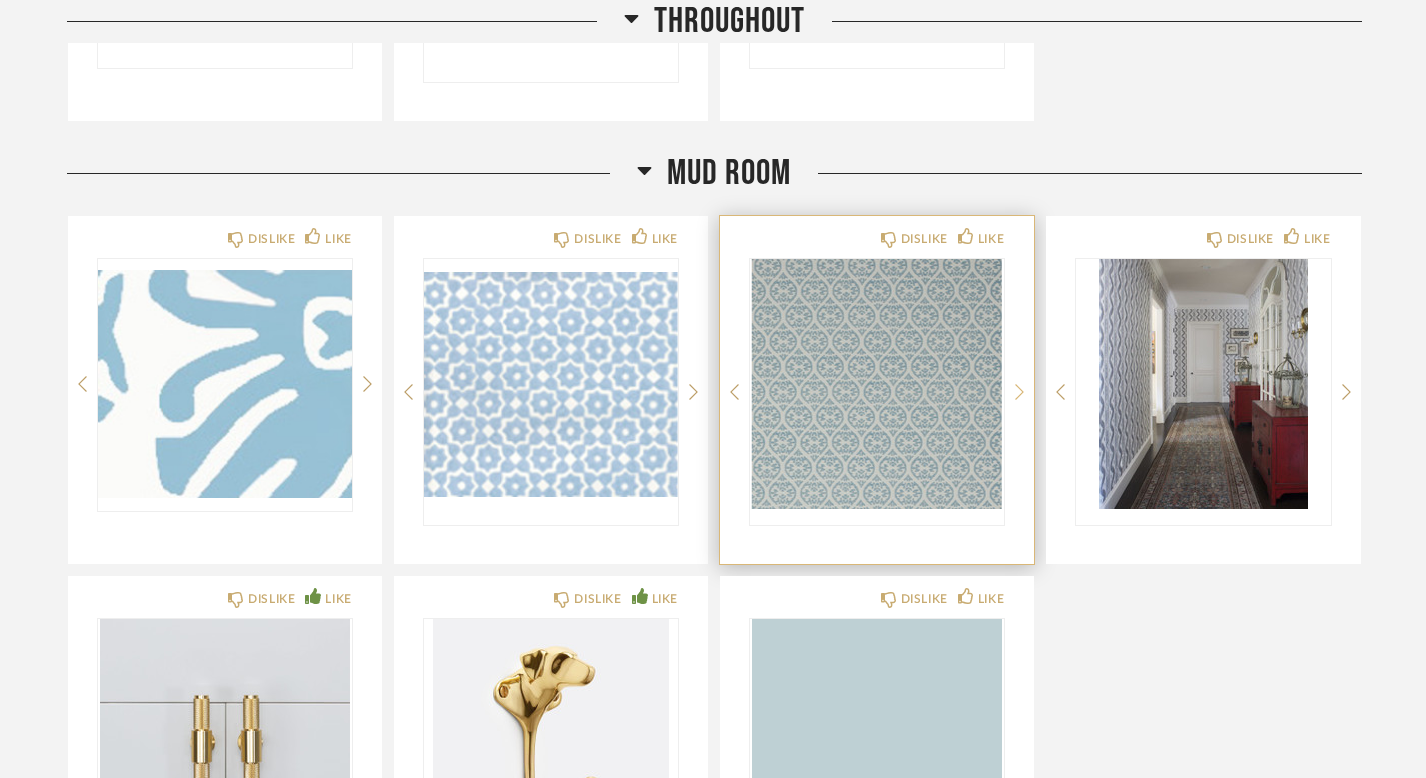 click 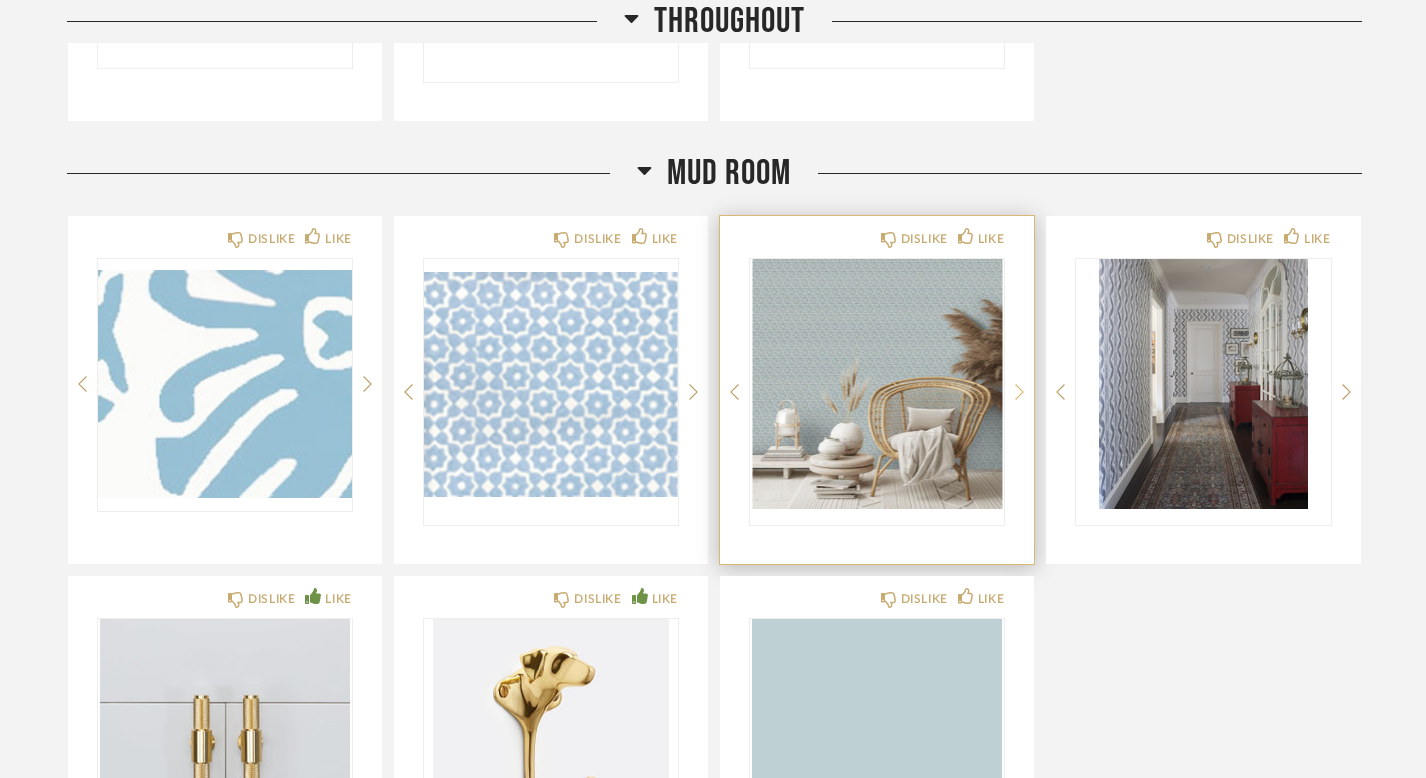 click 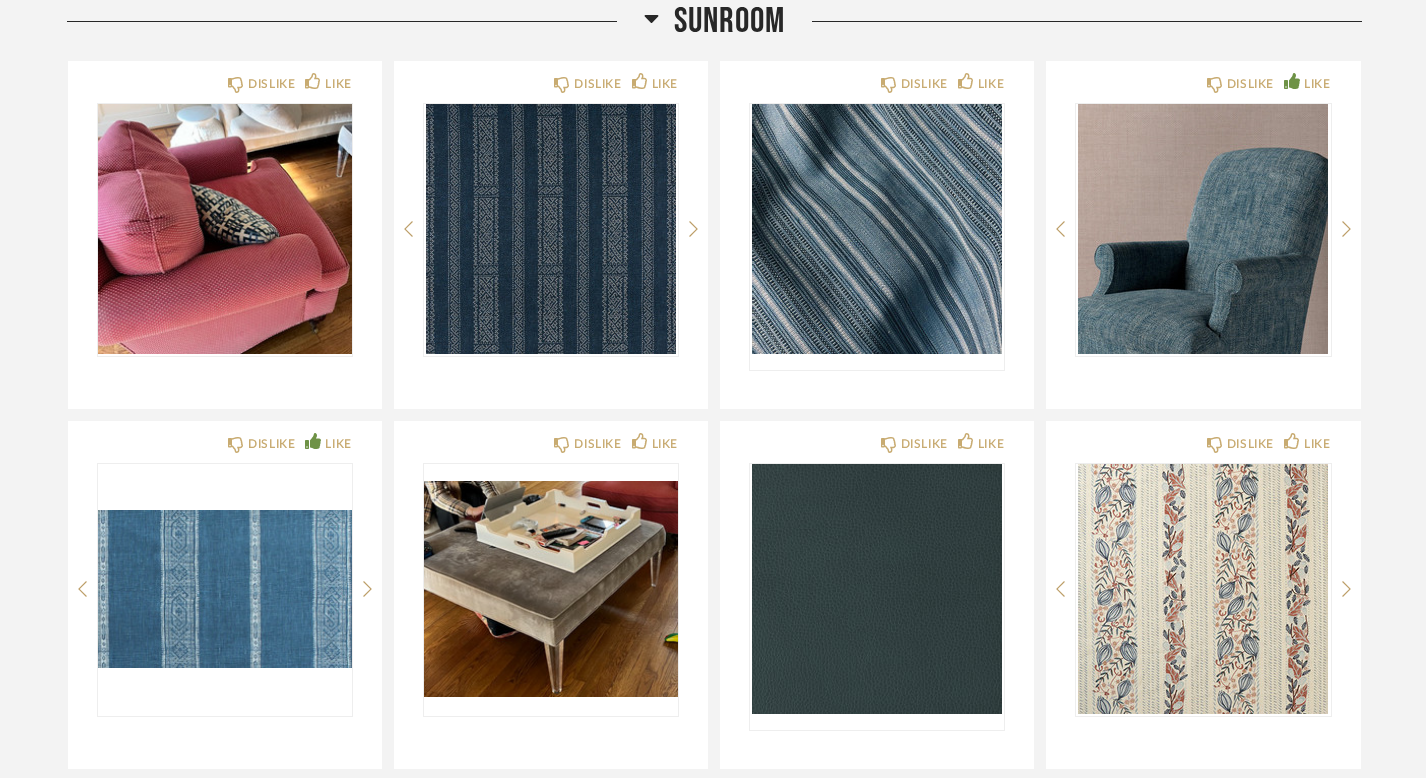 scroll, scrollTop: 6118, scrollLeft: 0, axis: vertical 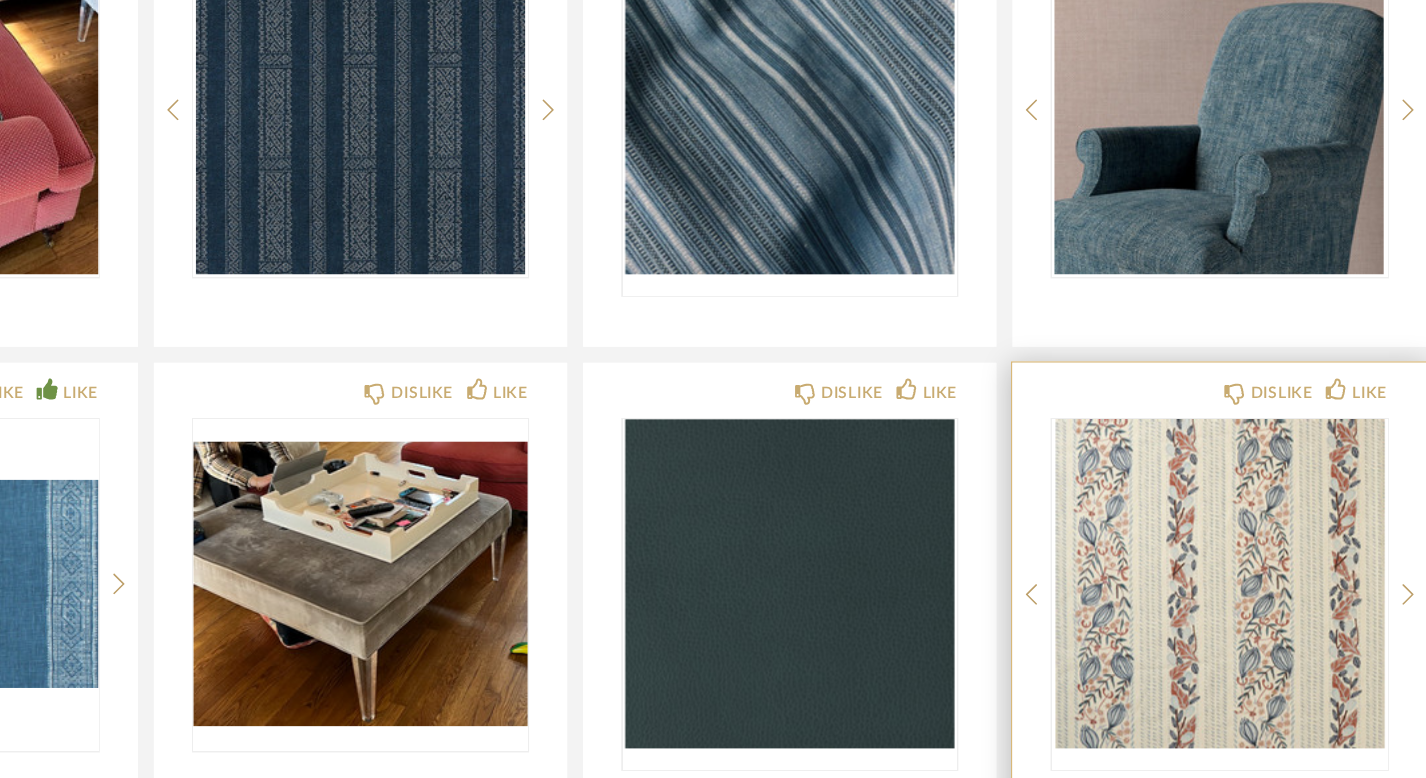 click at bounding box center (1203, 587) 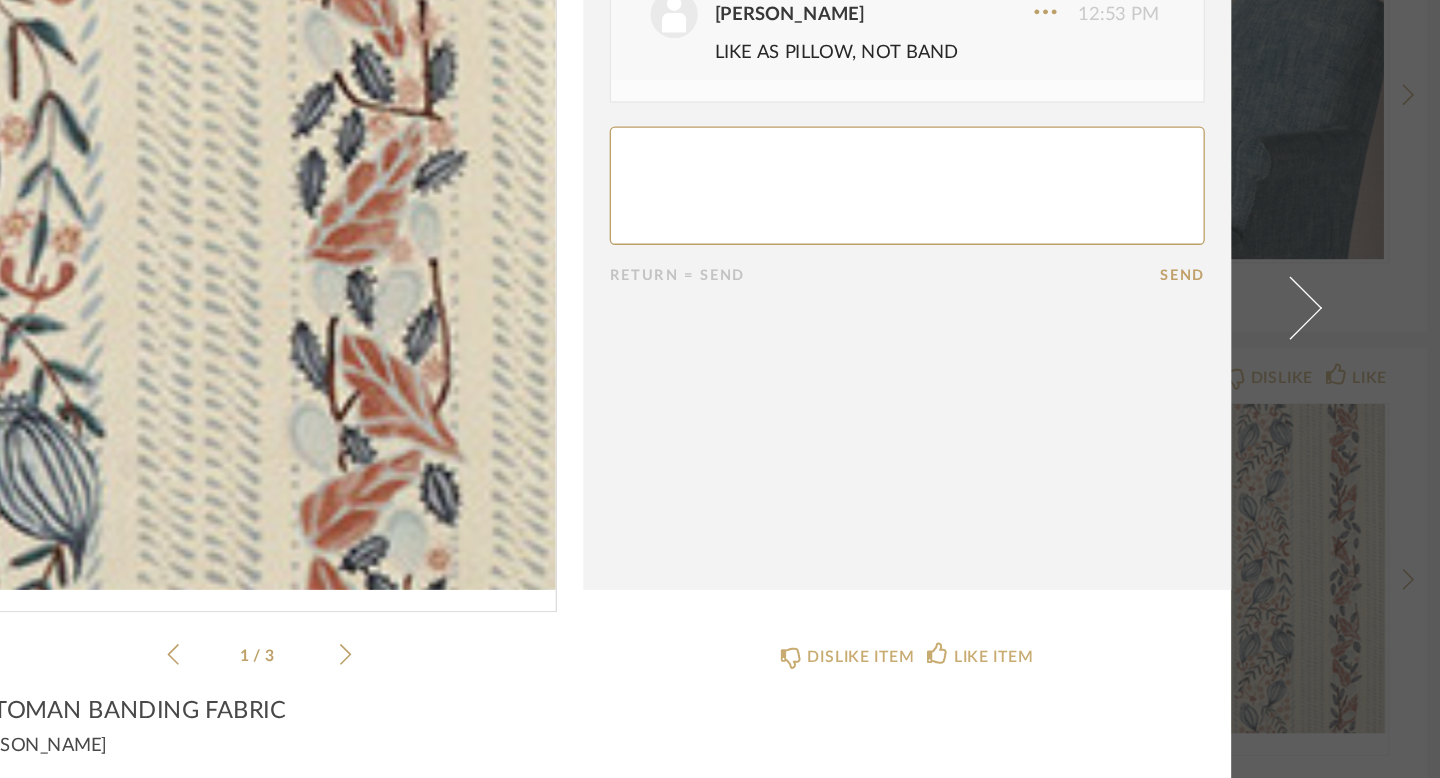scroll, scrollTop: 0, scrollLeft: 0, axis: both 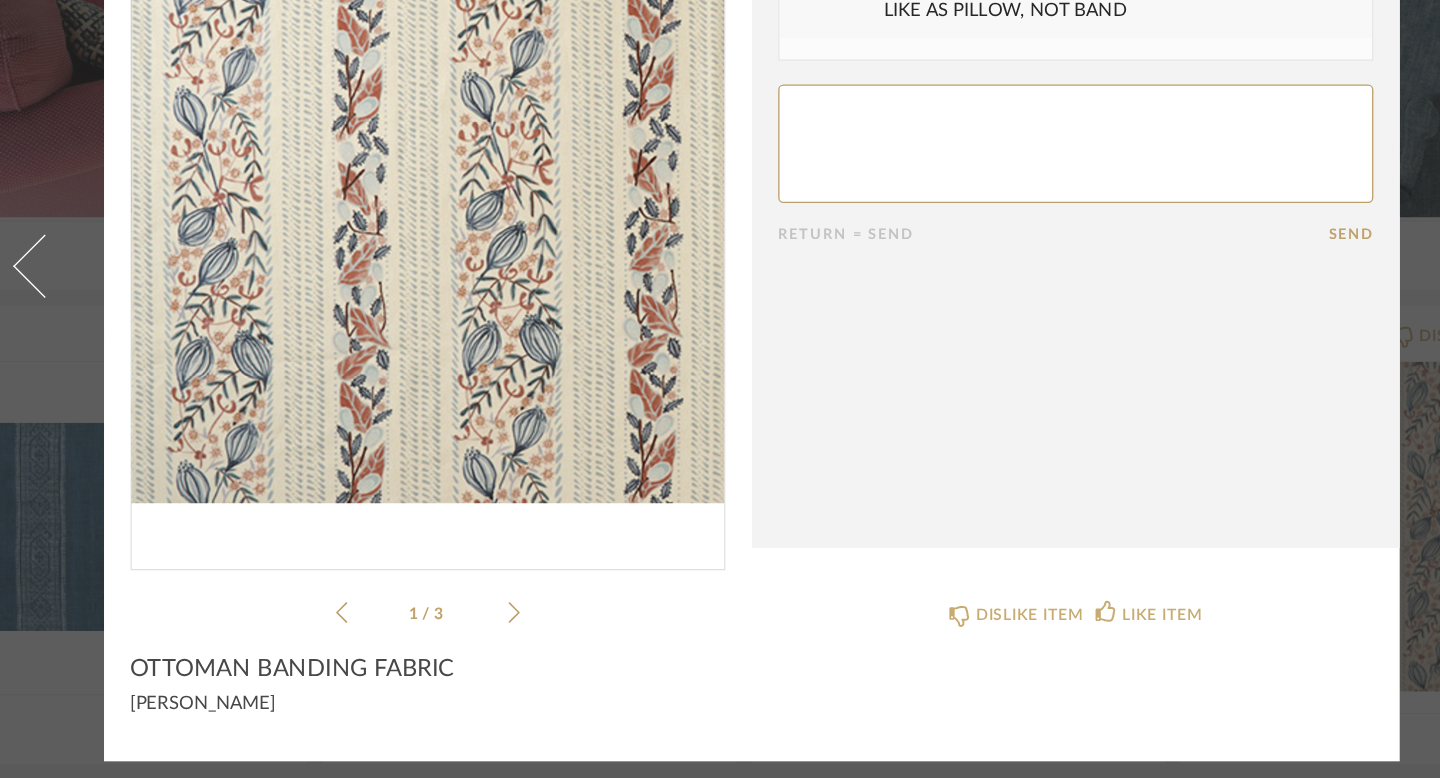 click 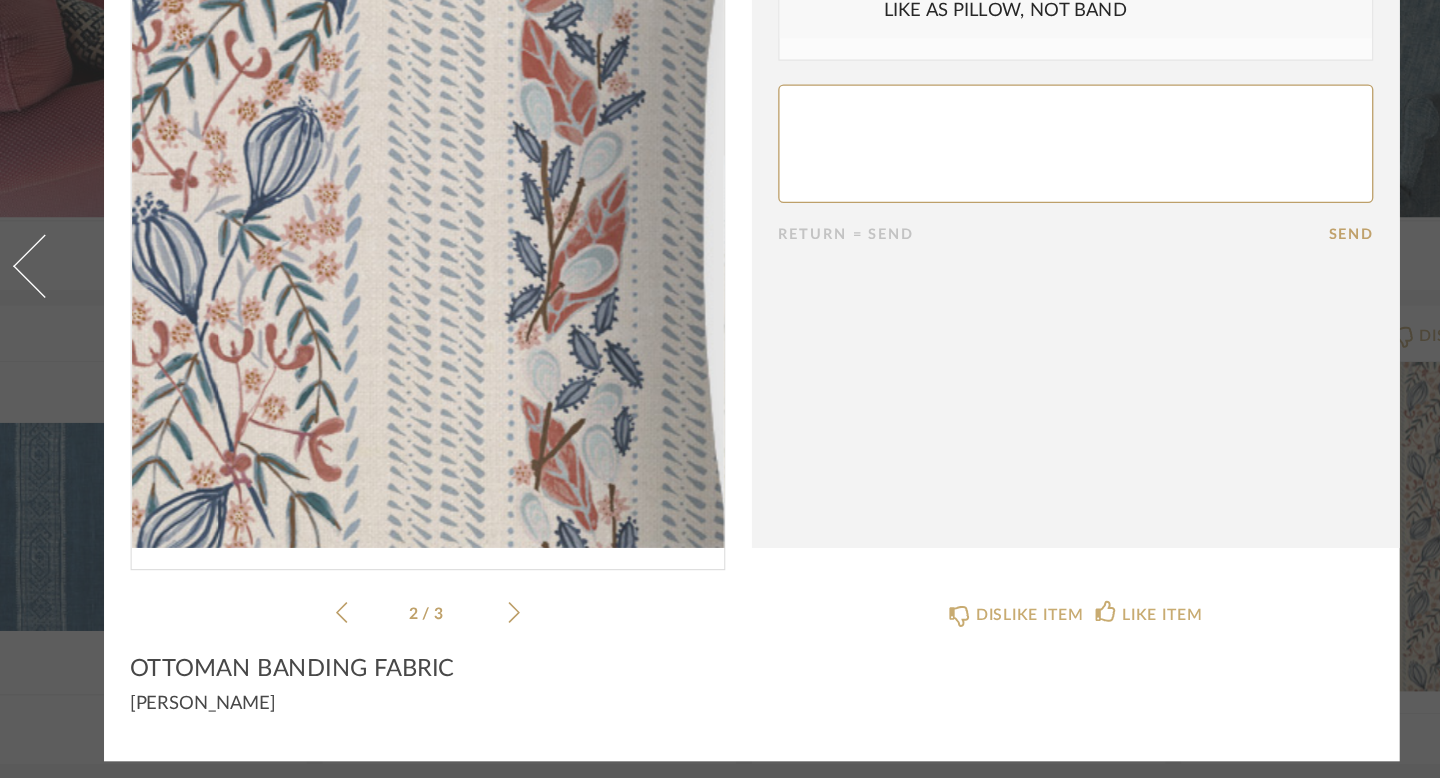 scroll, scrollTop: 0, scrollLeft: 0, axis: both 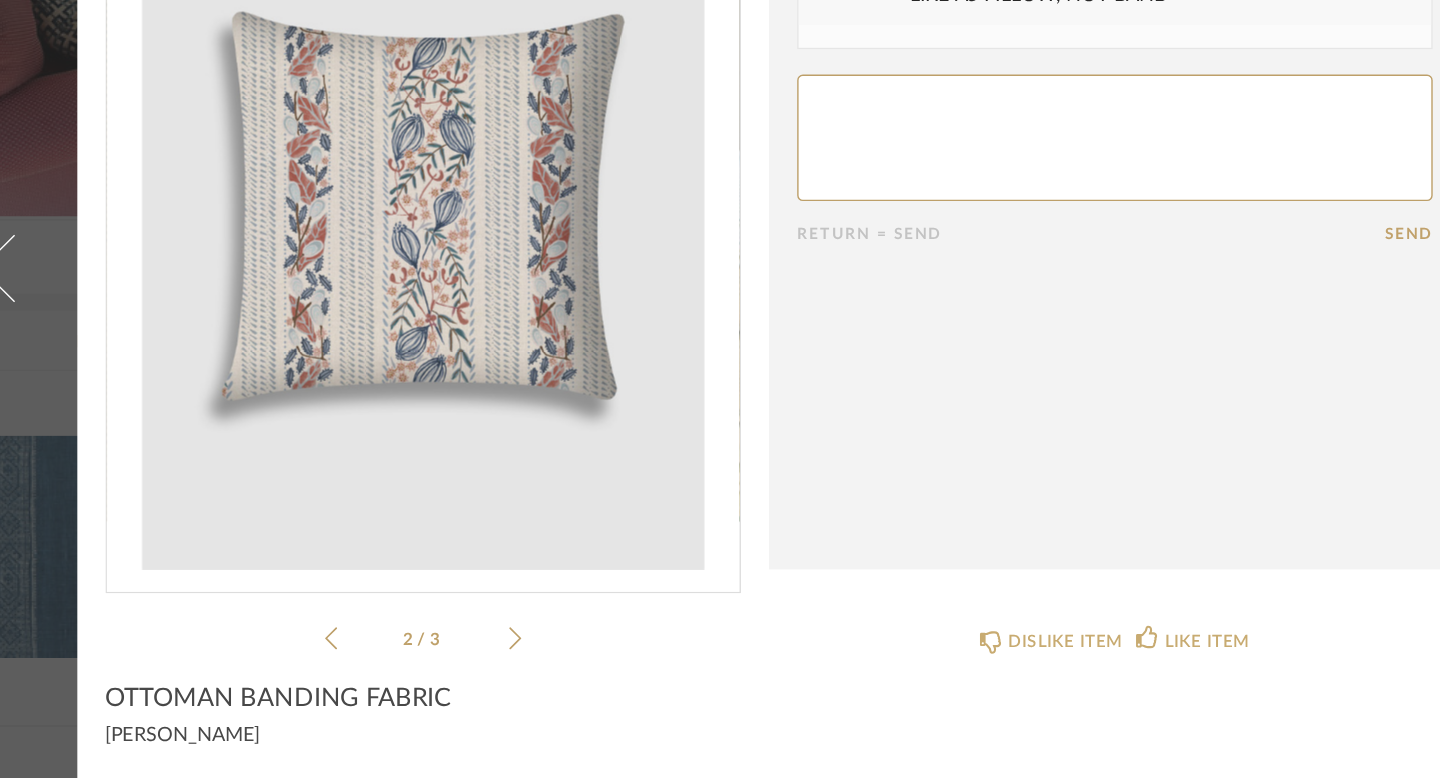 click 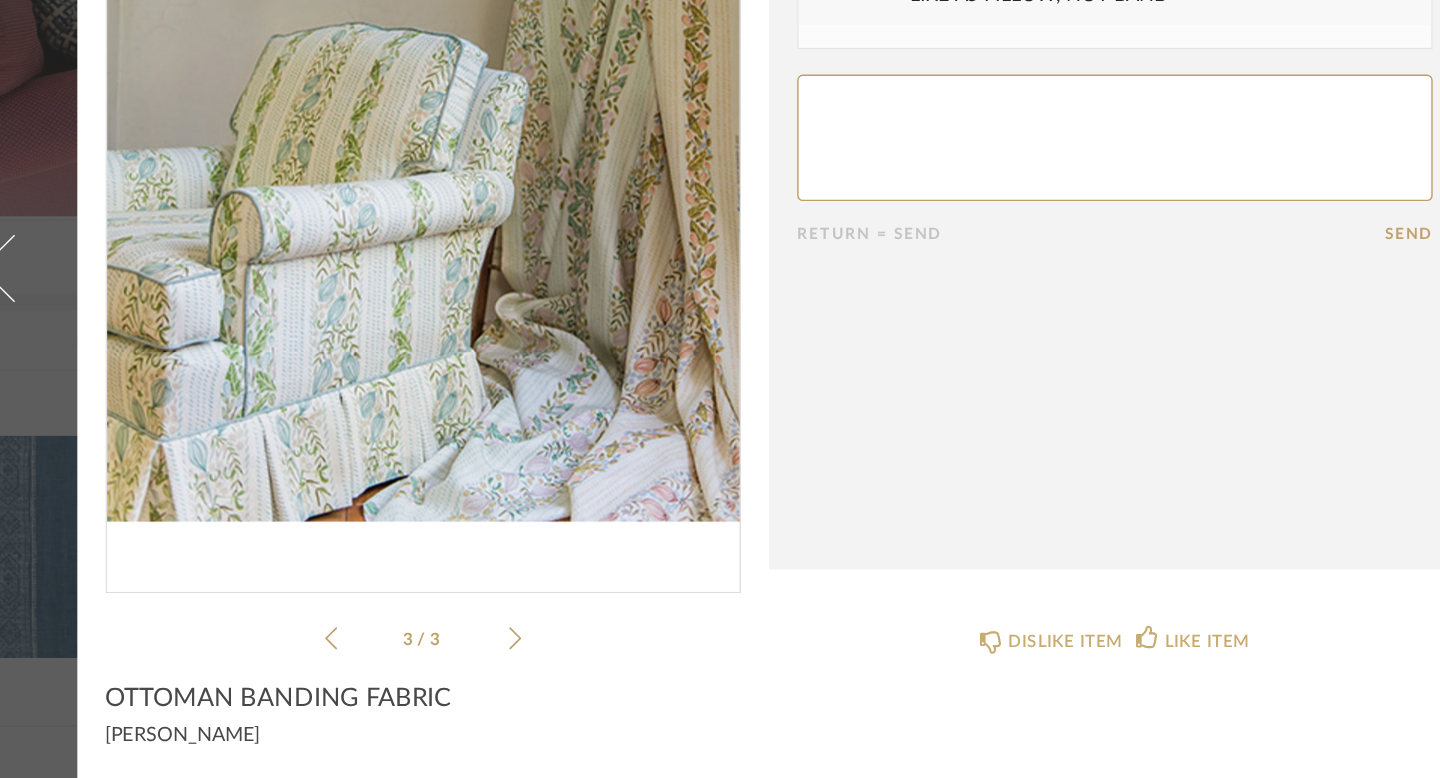 click 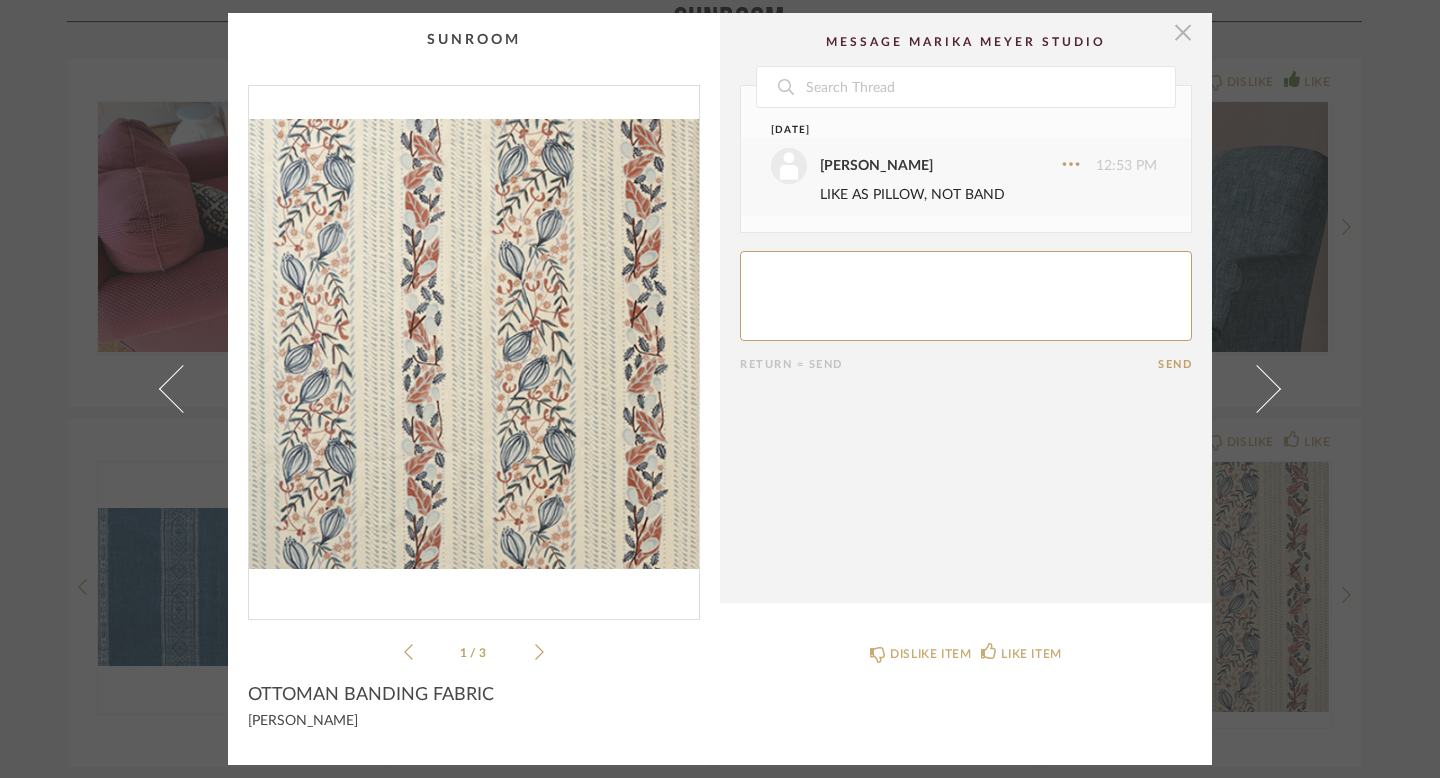 click at bounding box center (1183, 33) 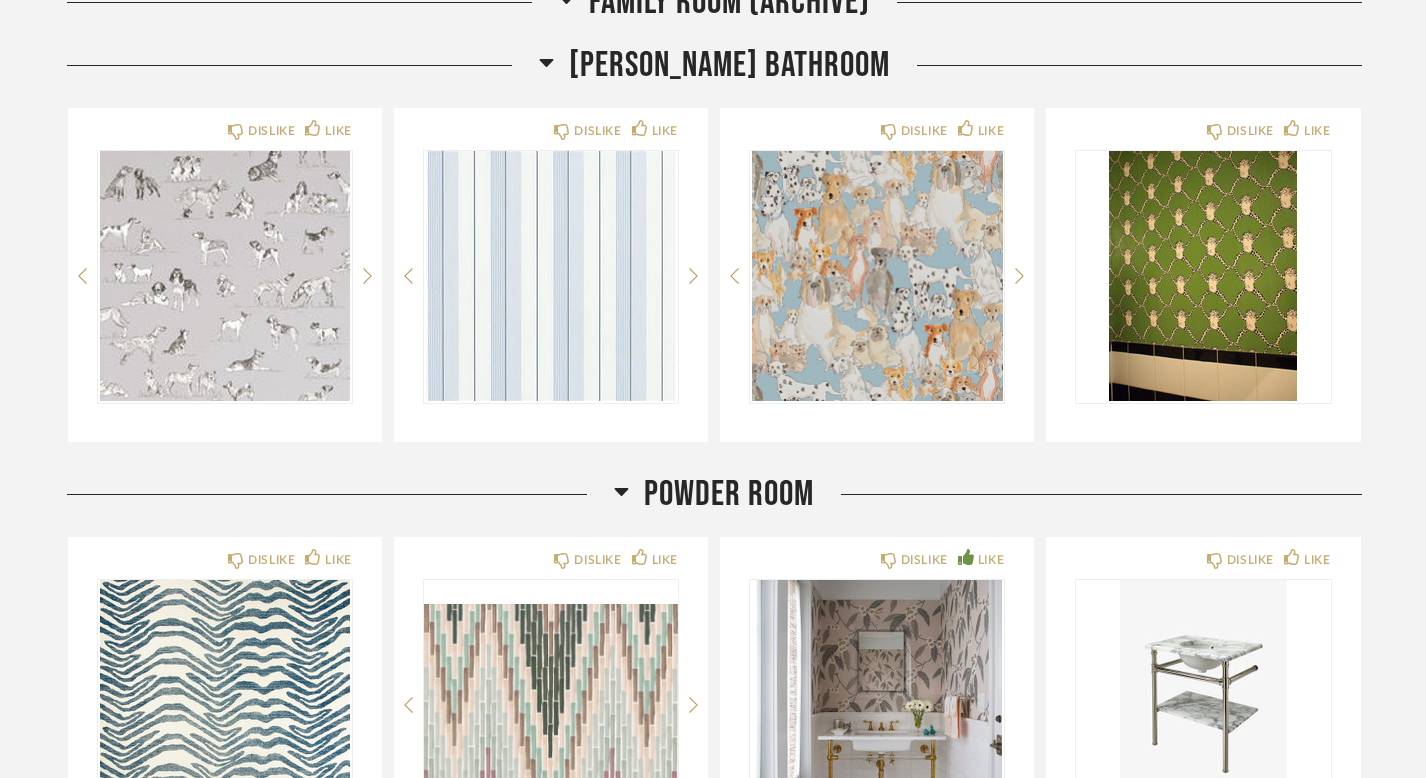 scroll, scrollTop: 9523, scrollLeft: 0, axis: vertical 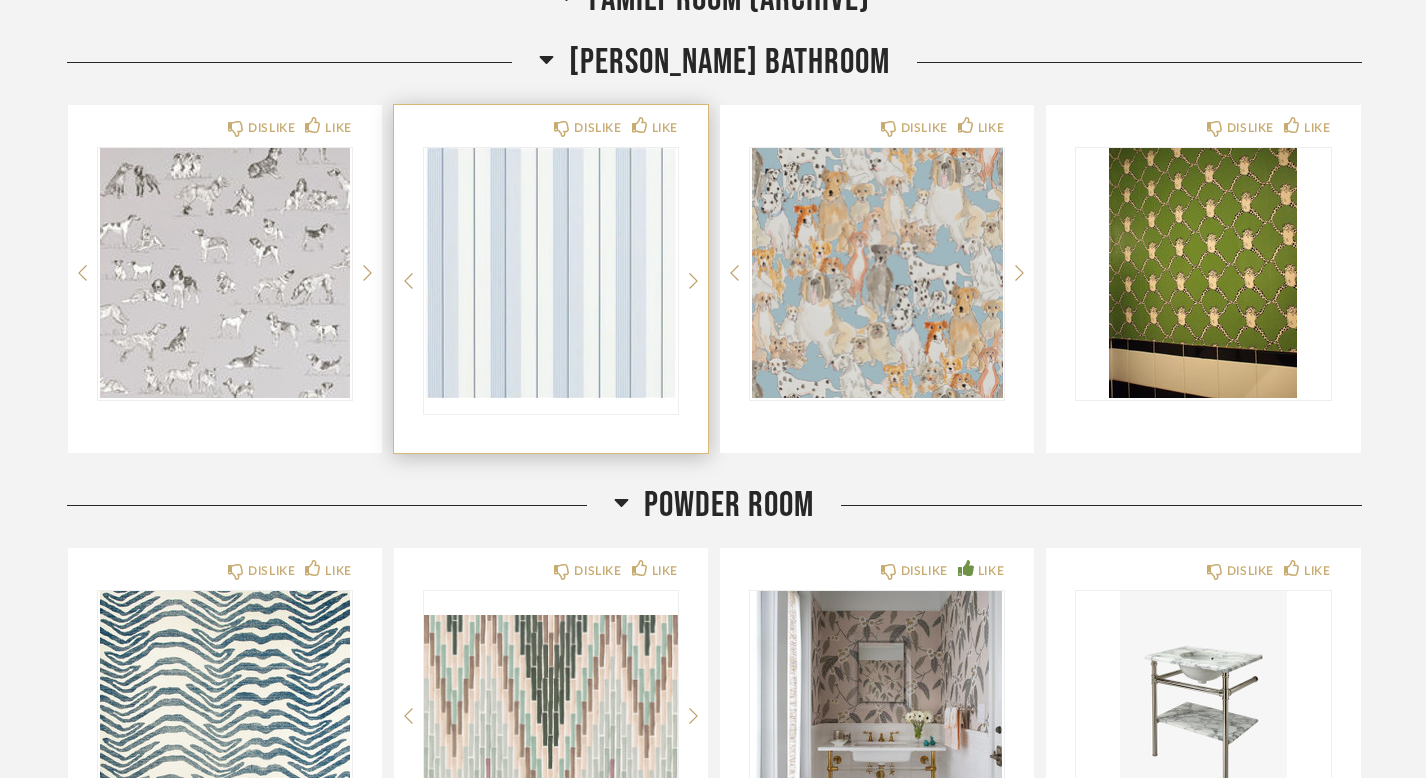 click on "DISLIKE LIKE" 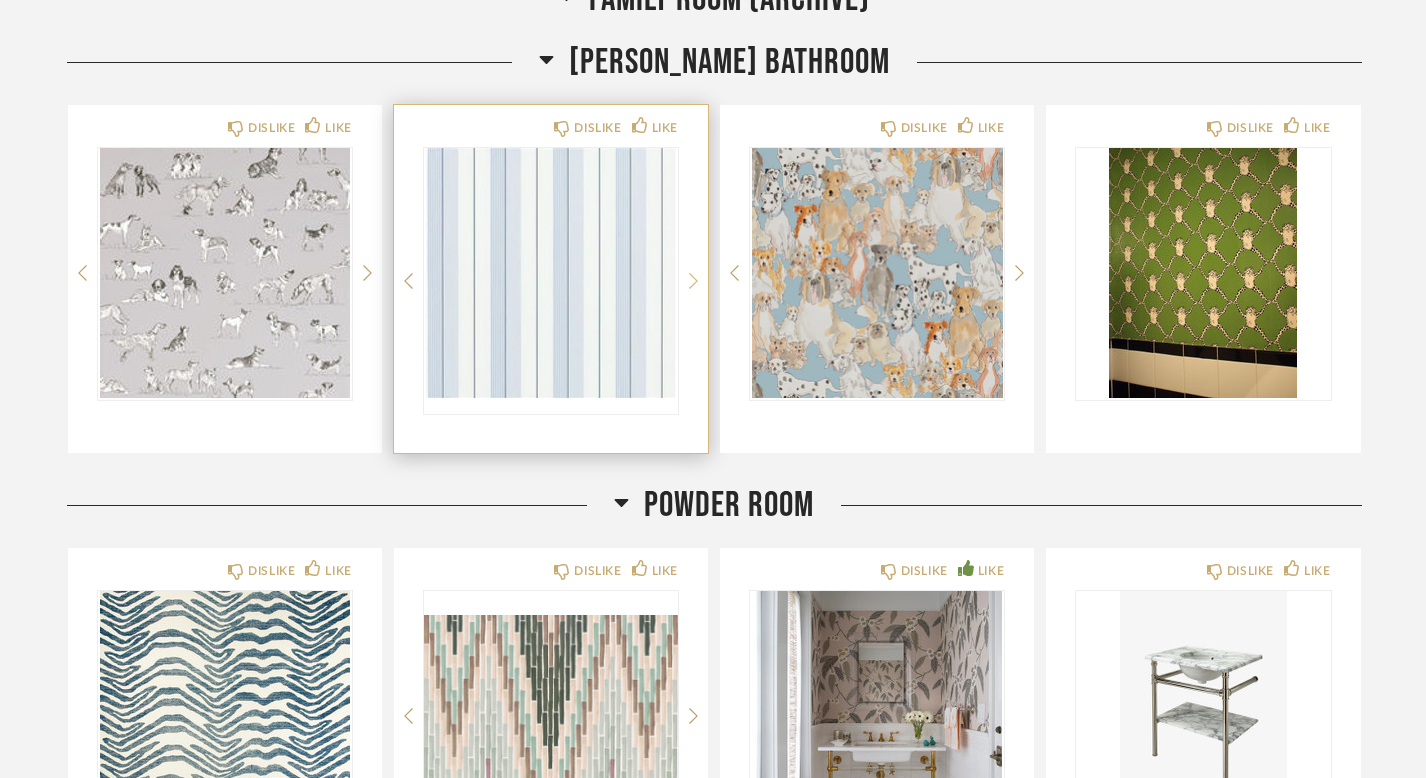 click 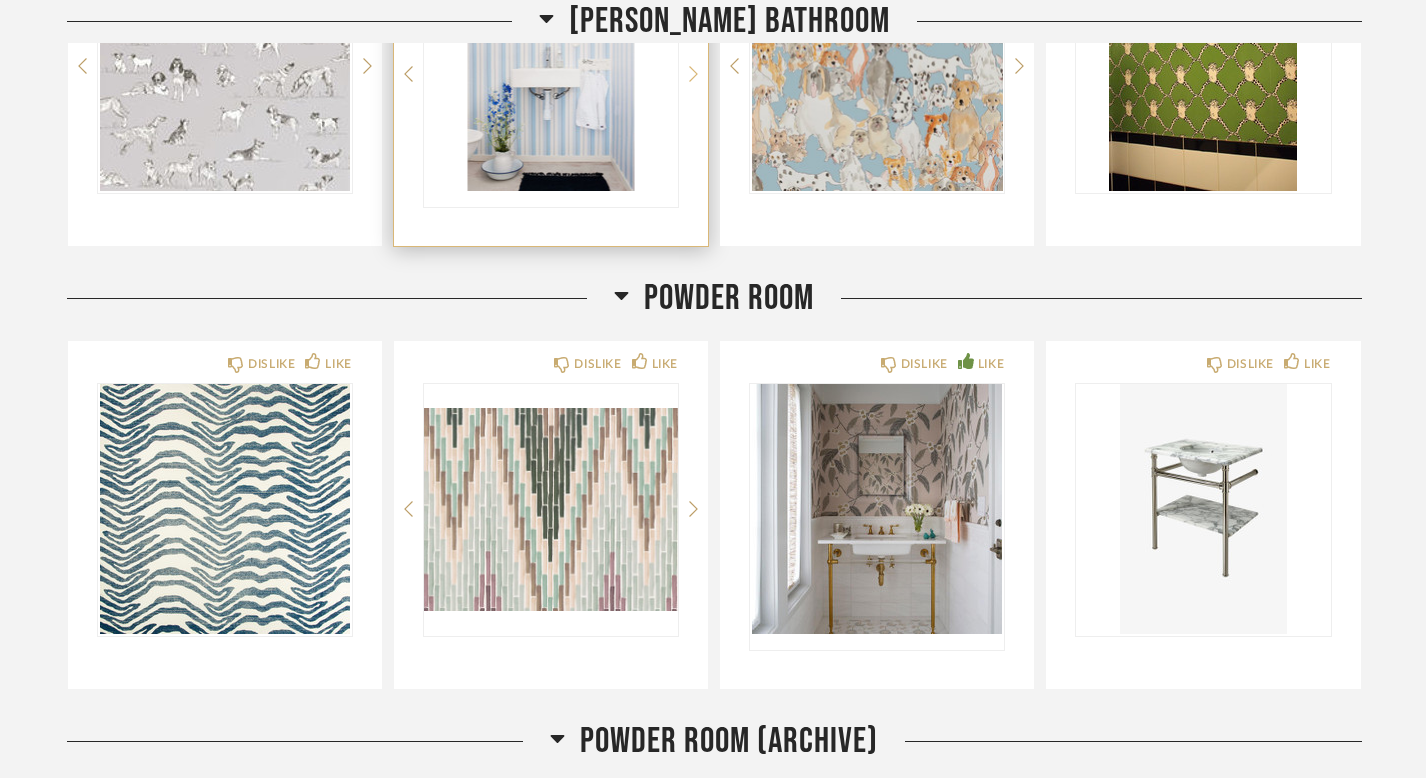 scroll, scrollTop: 9866, scrollLeft: 0, axis: vertical 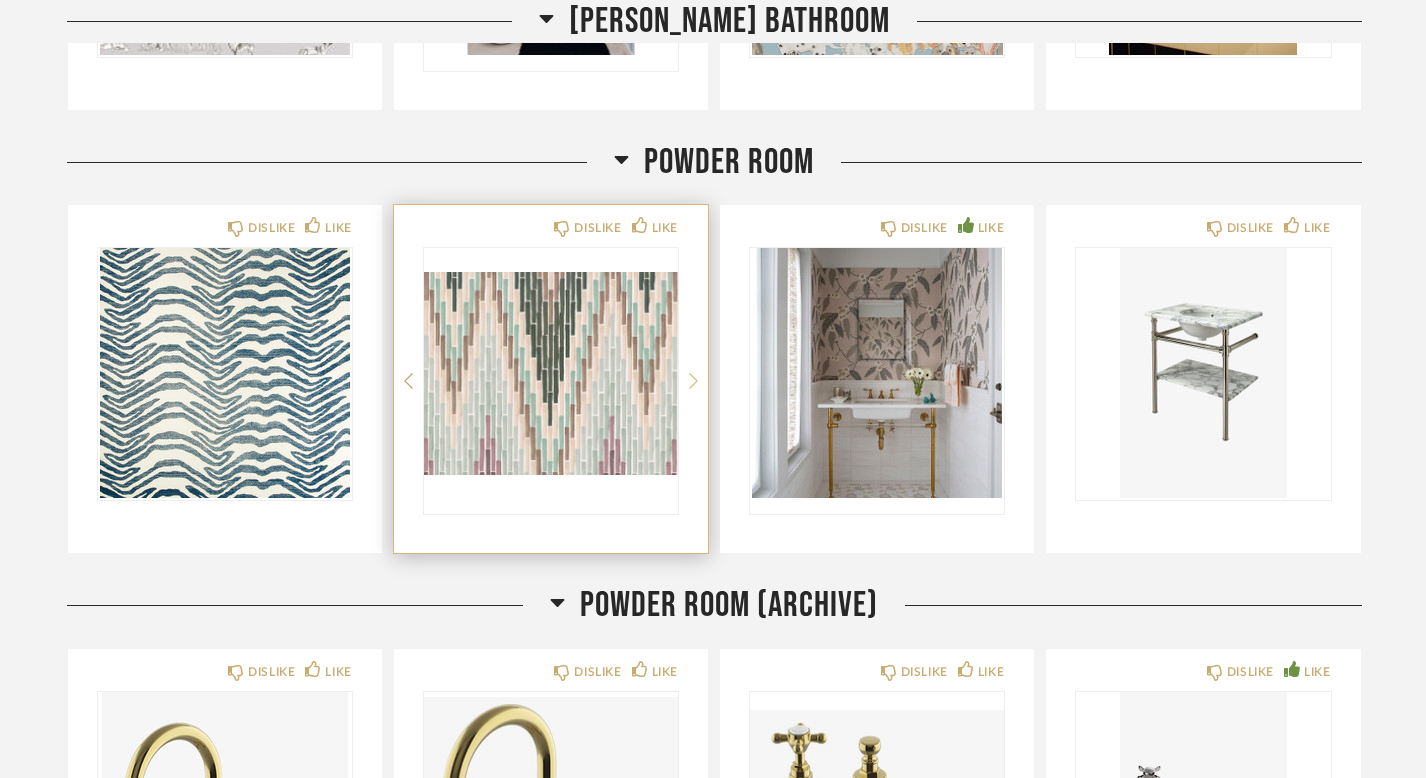 click 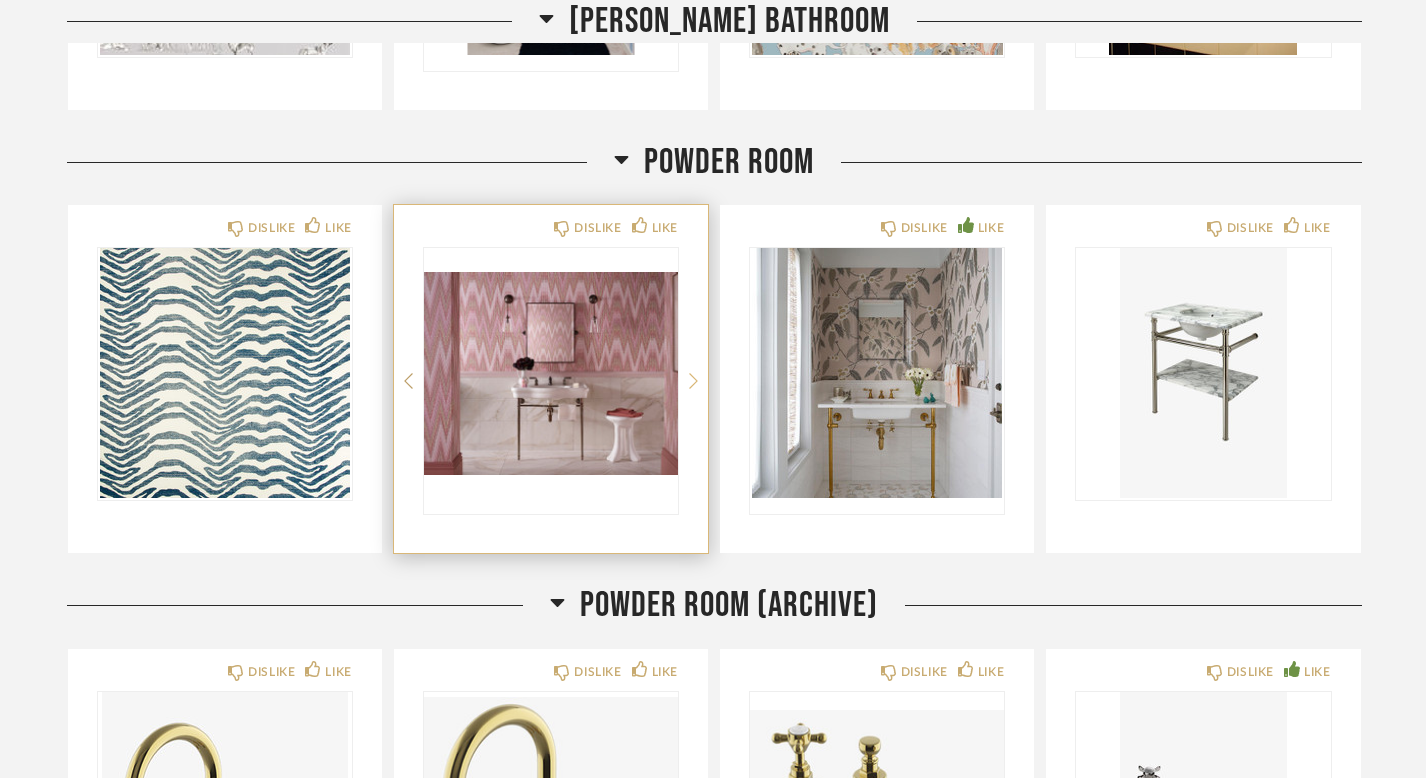 click 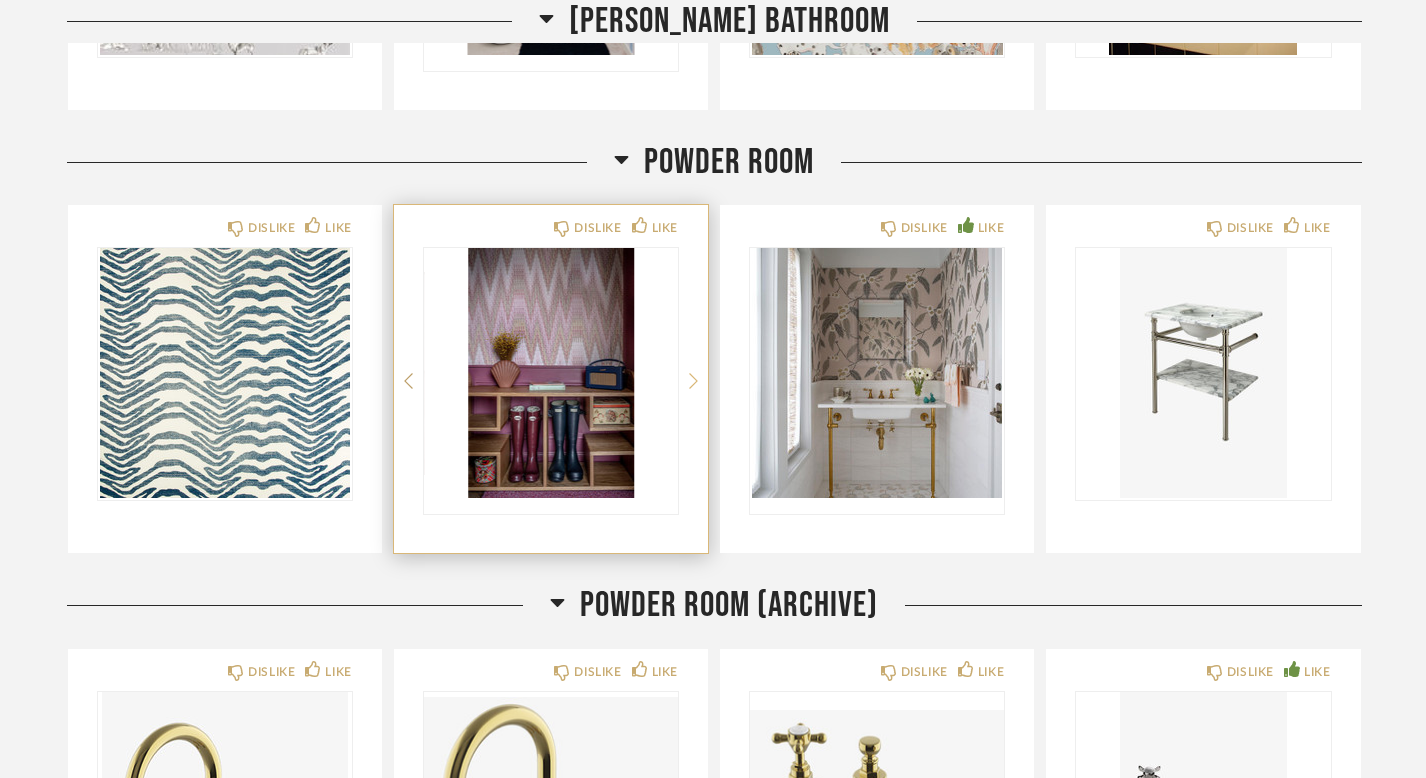 click 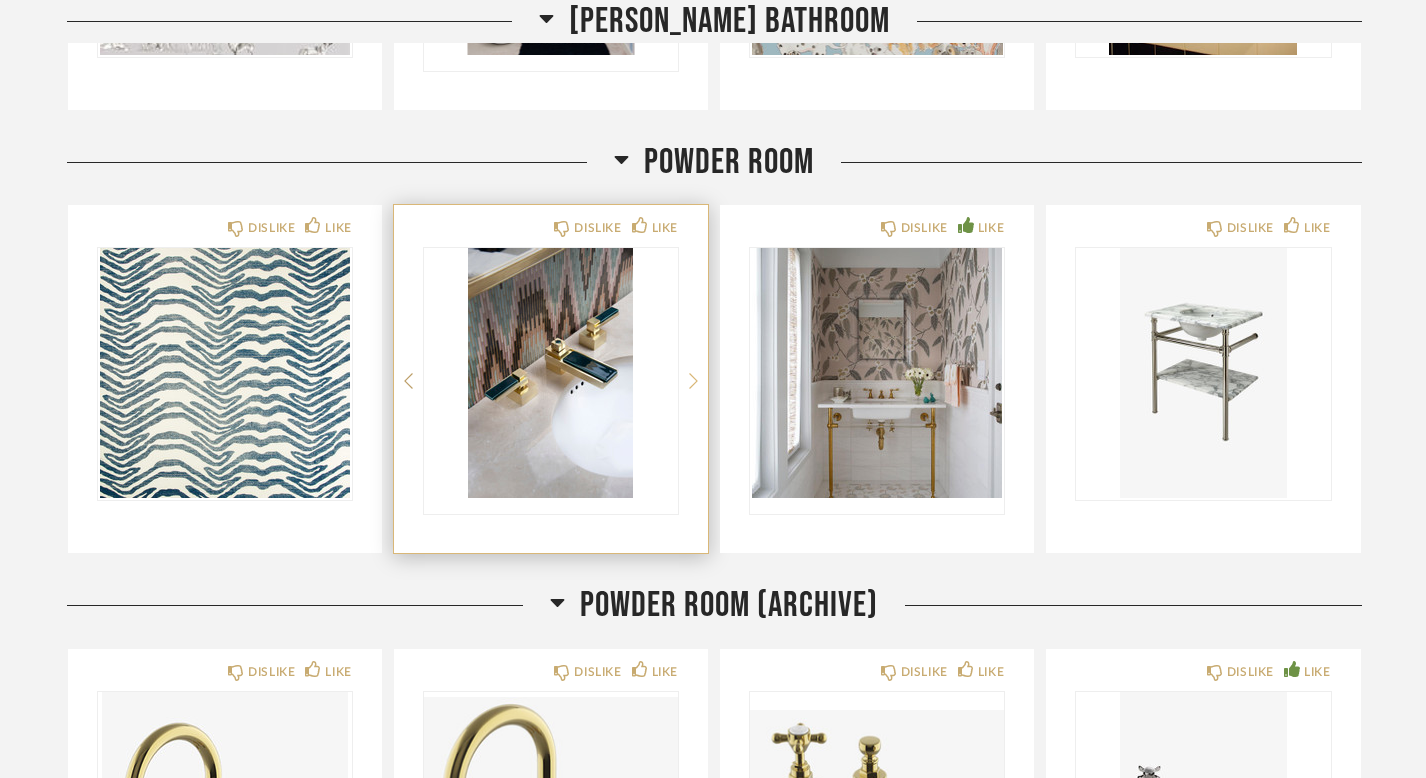 click 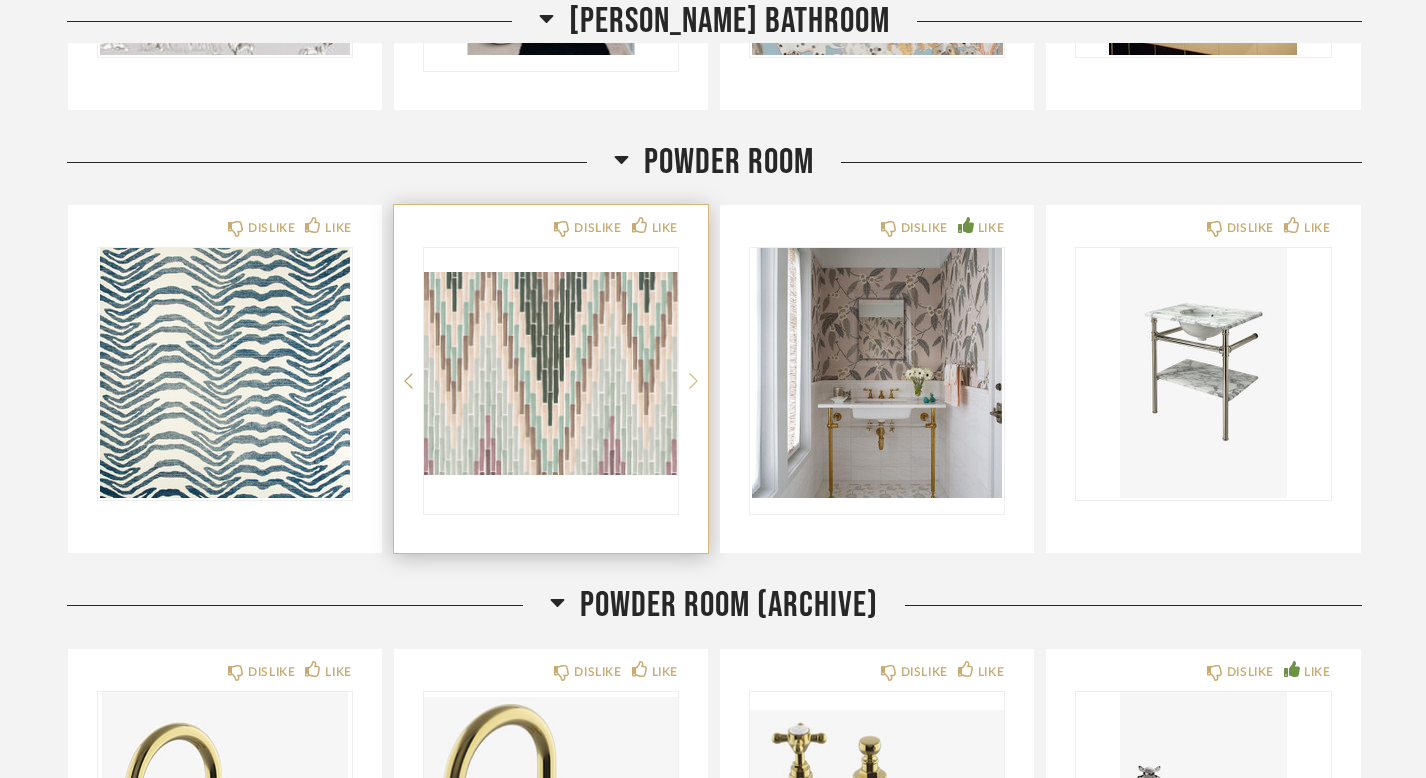 click 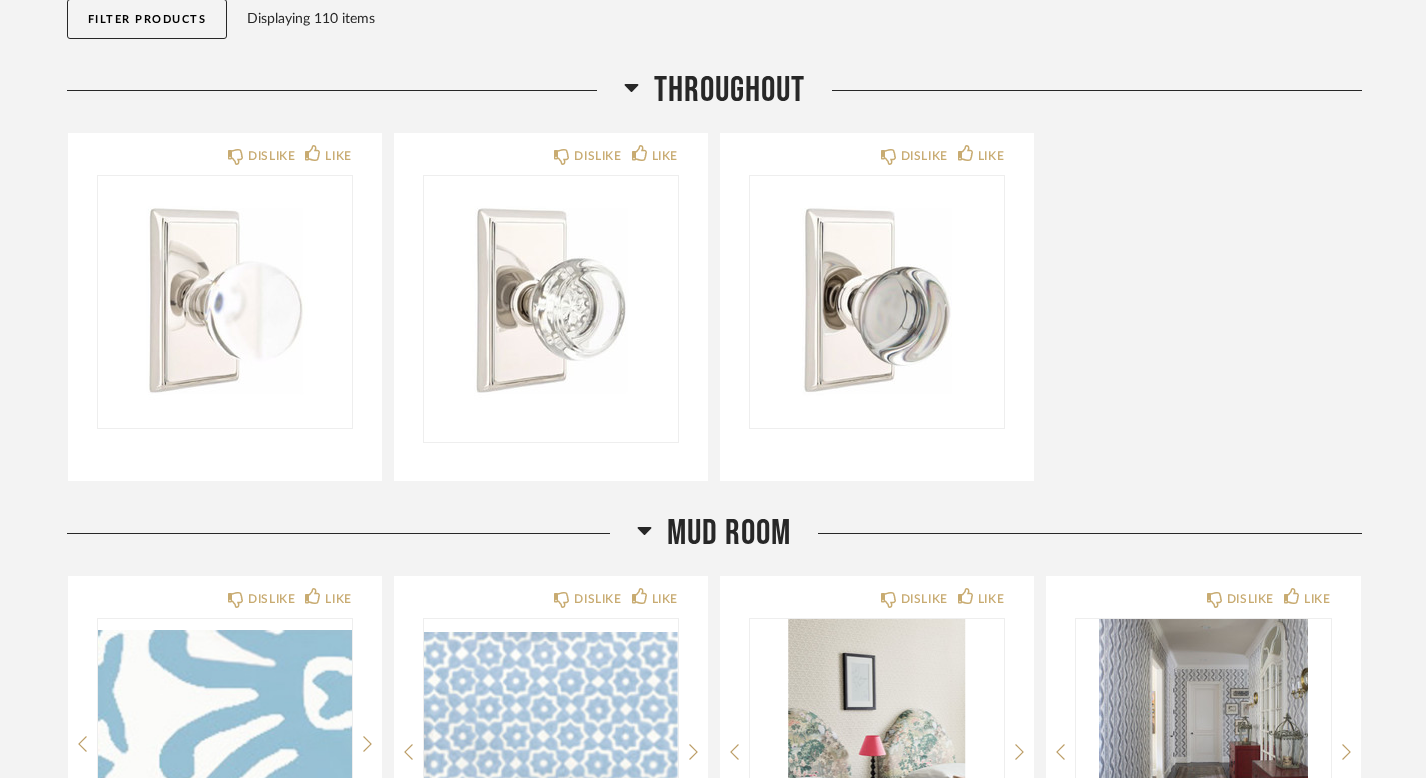 scroll, scrollTop: 0, scrollLeft: 0, axis: both 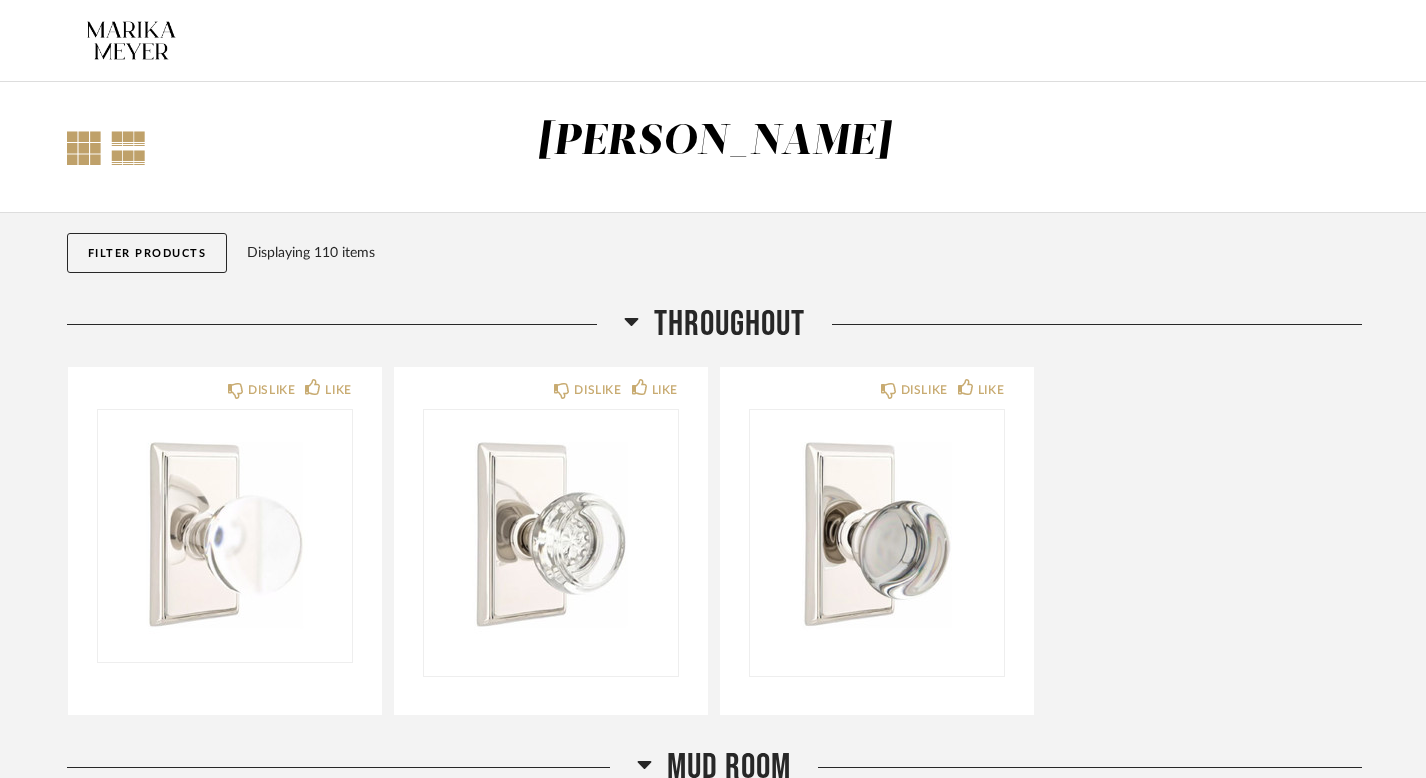 click 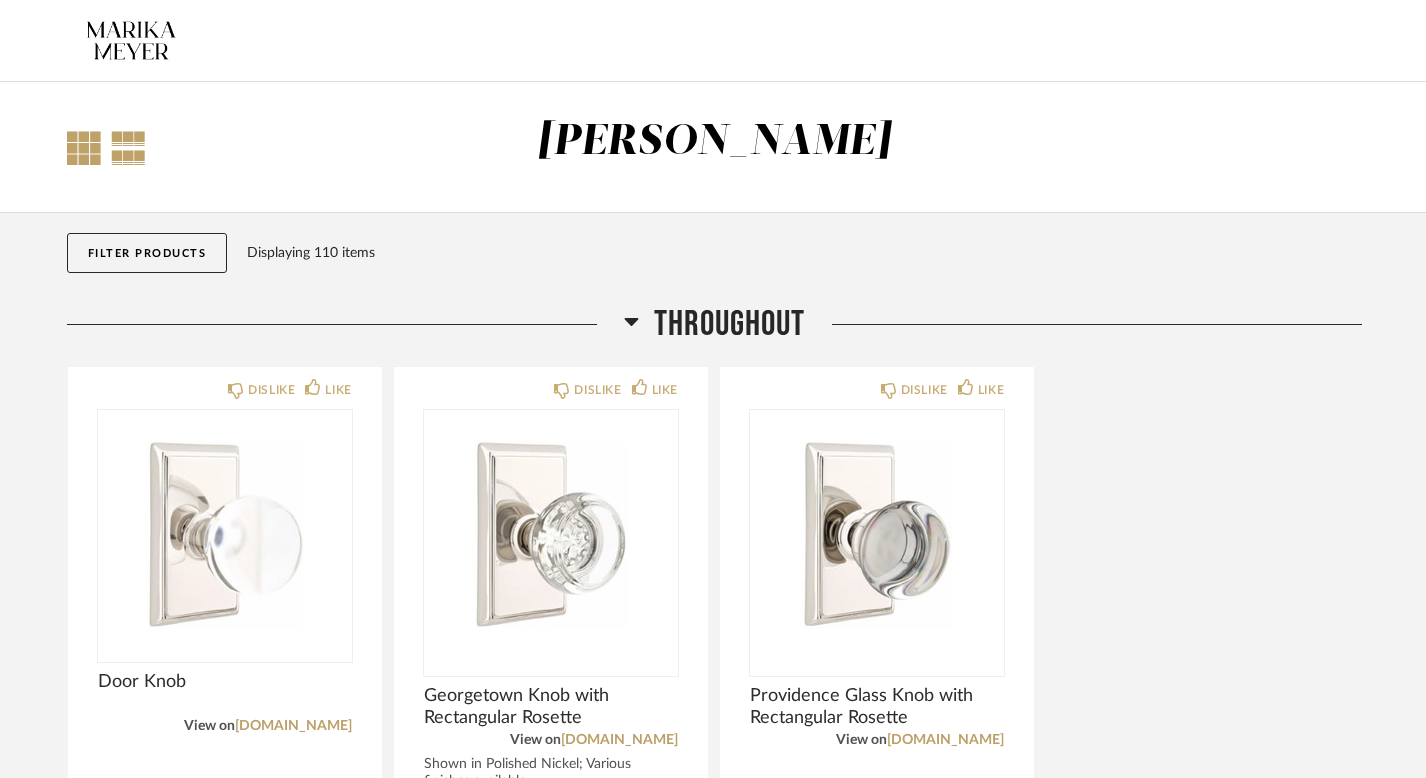click 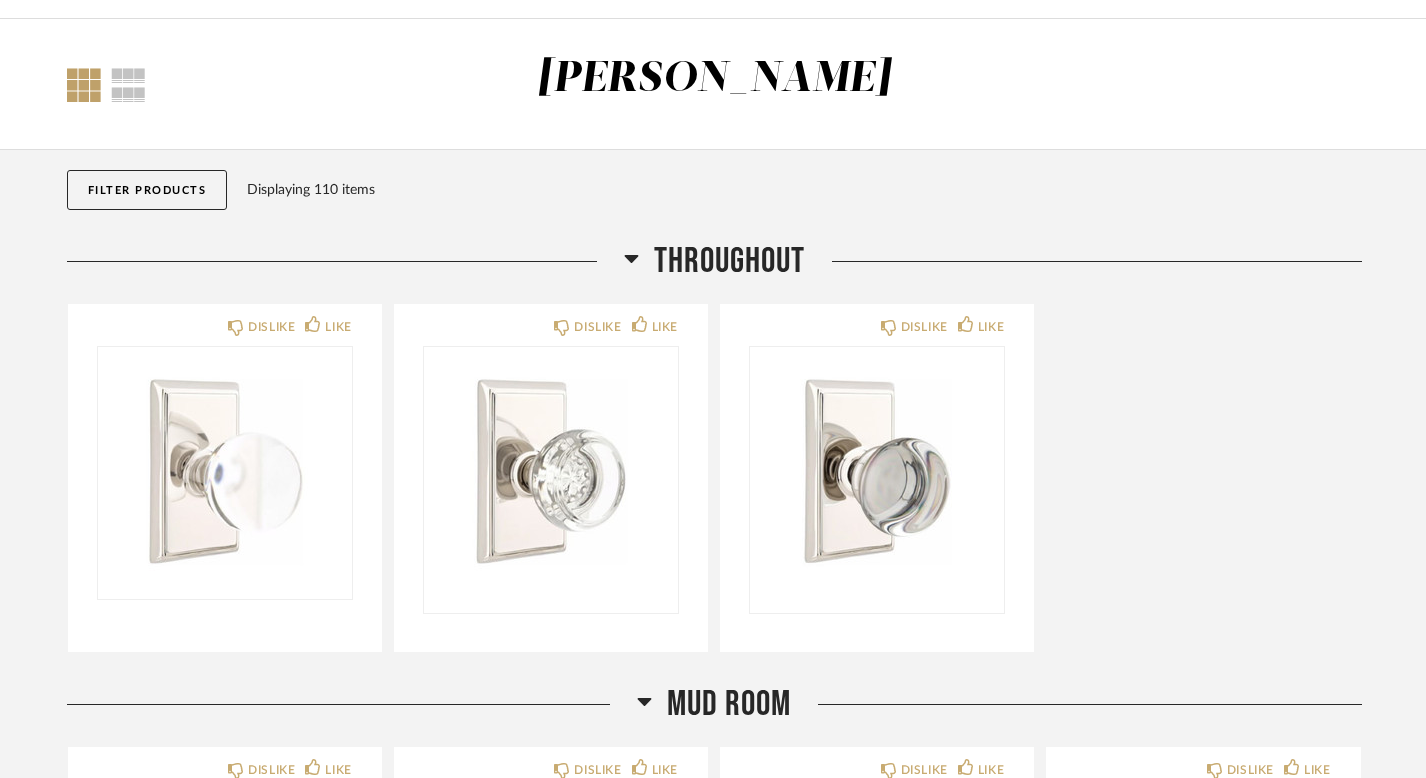 scroll, scrollTop: 0, scrollLeft: 0, axis: both 